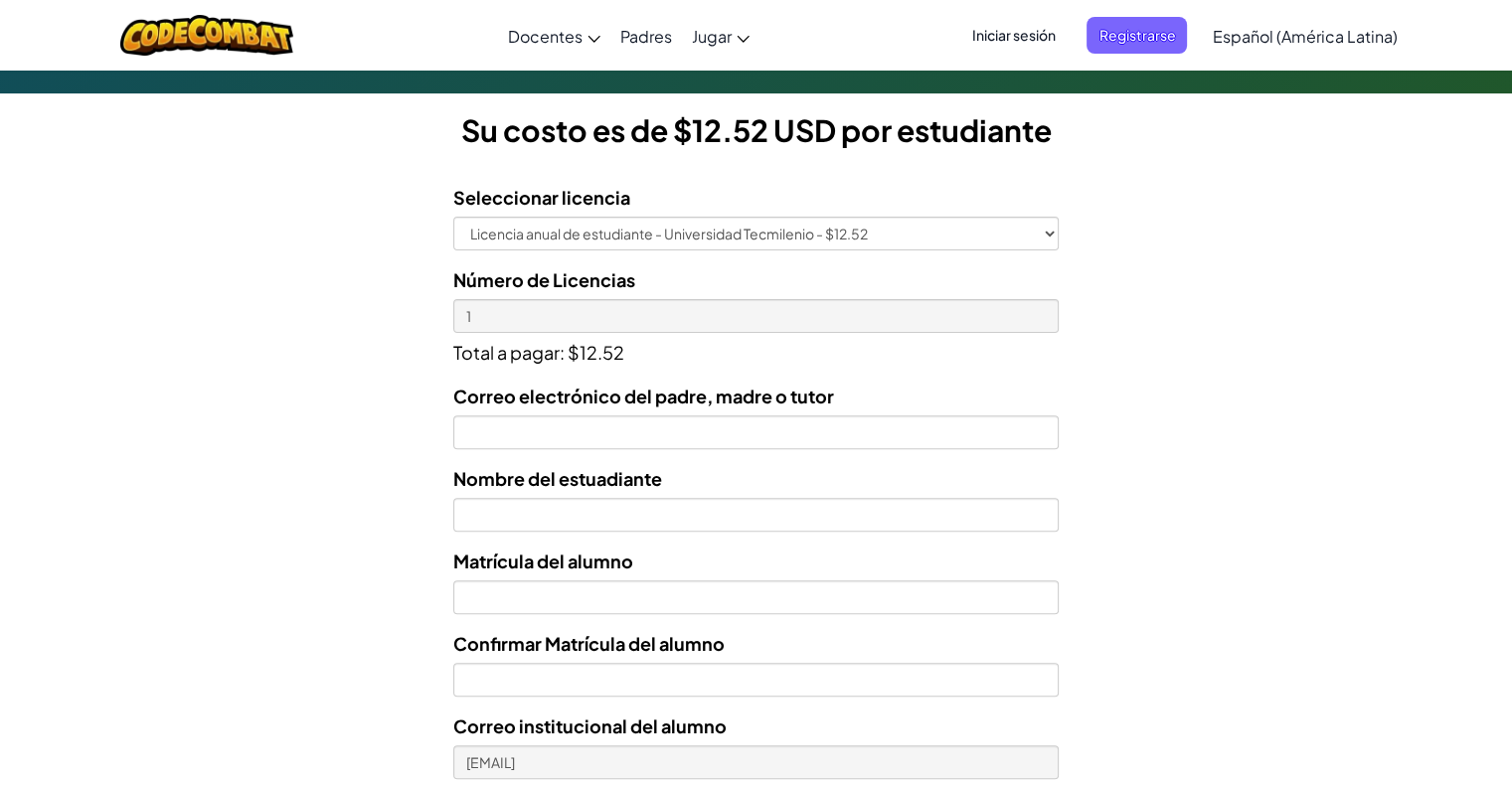 scroll, scrollTop: 583, scrollLeft: 0, axis: vertical 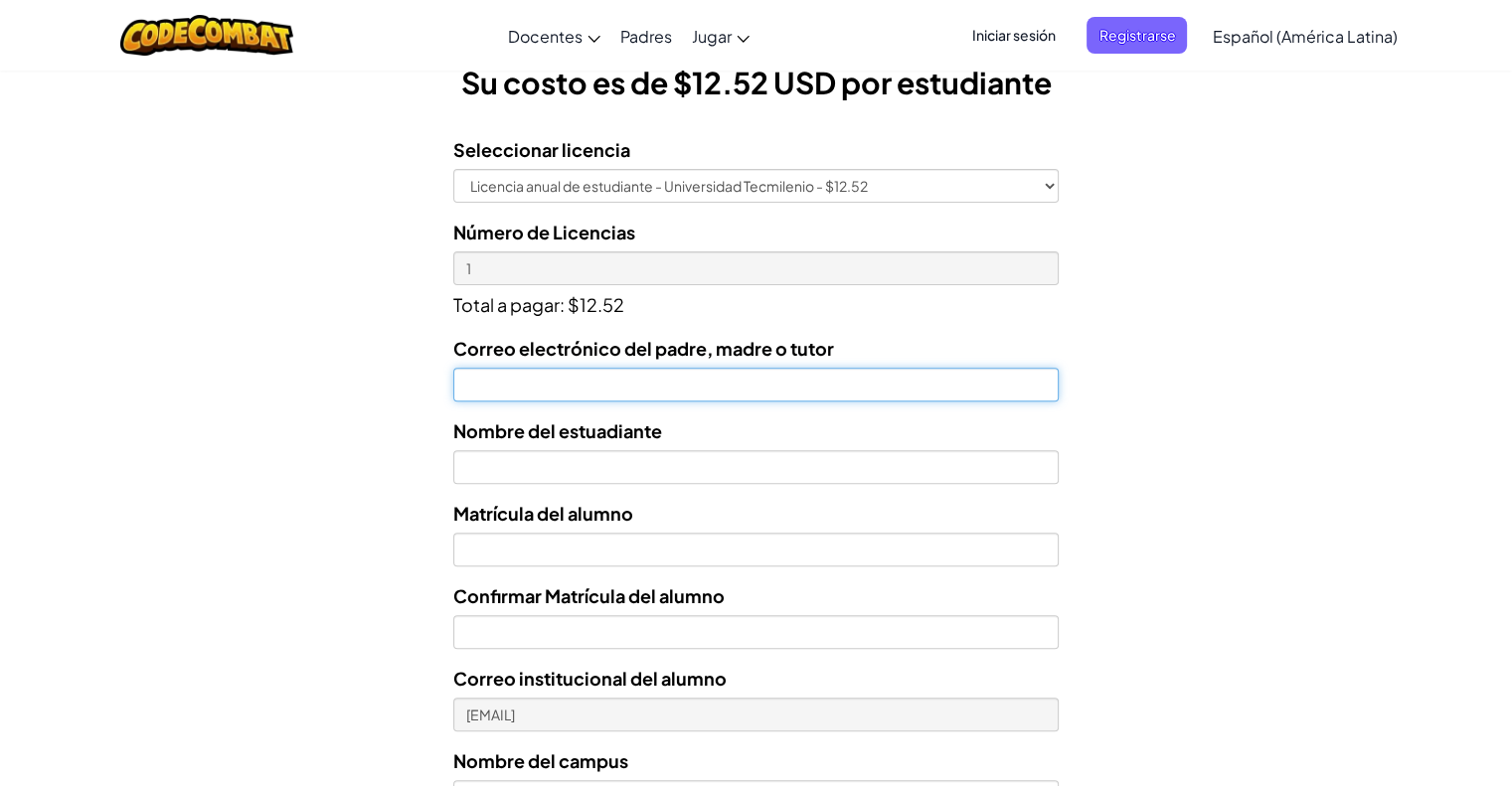 click on "Correo electrónico del padre, madre o tutor" at bounding box center [756, 385] 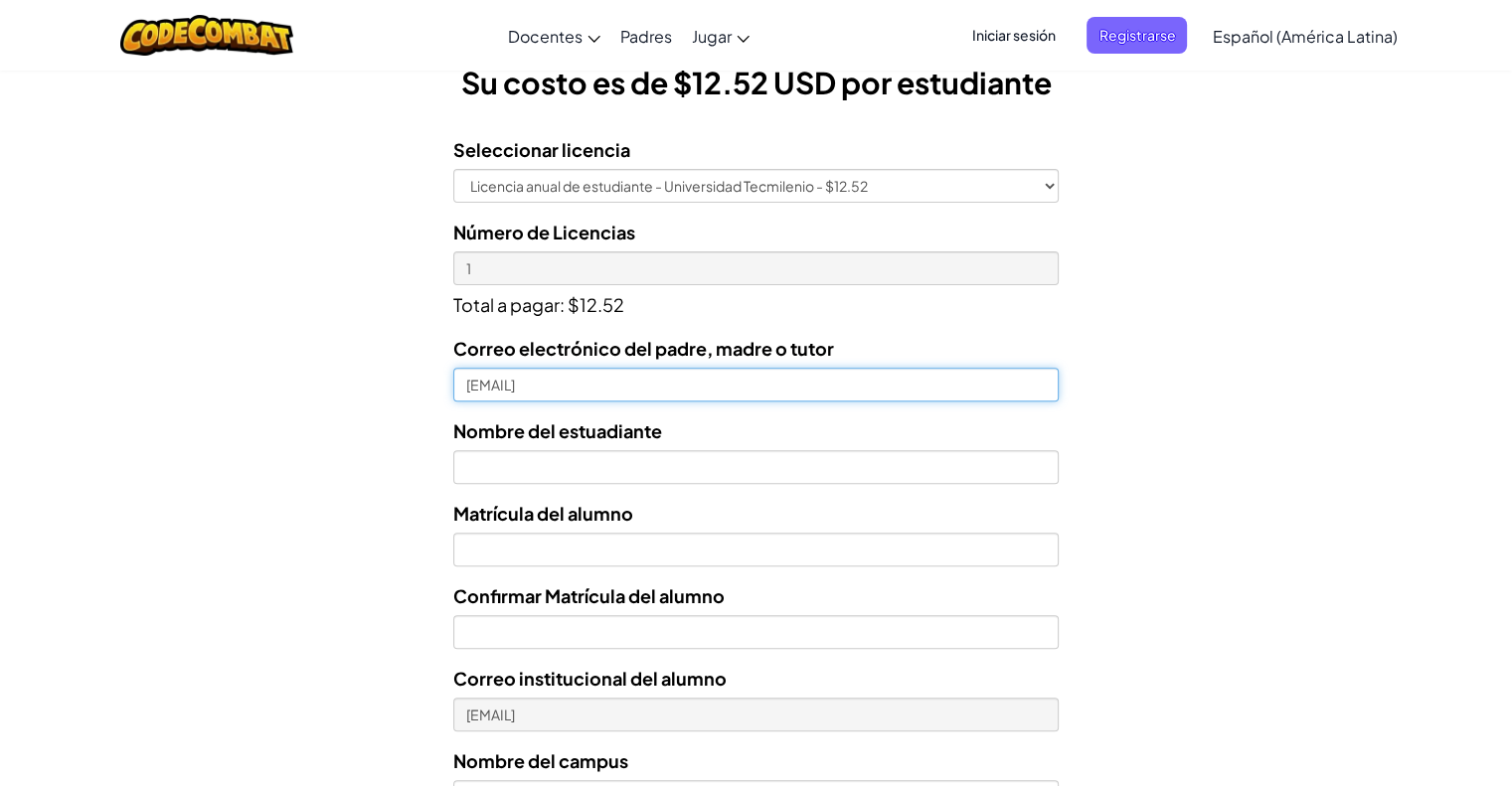 type on "[EMAIL]" 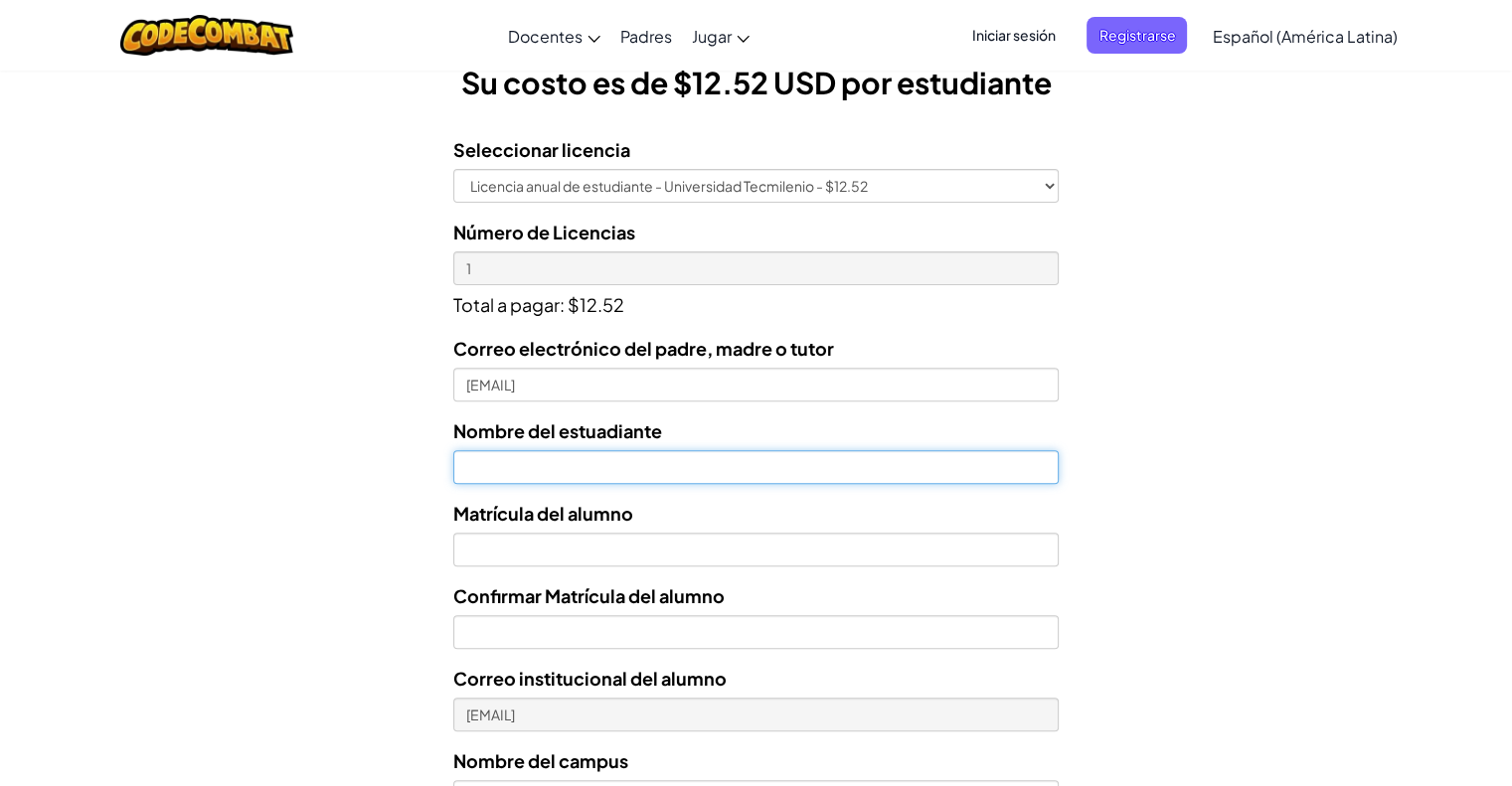 click at bounding box center [756, 467] 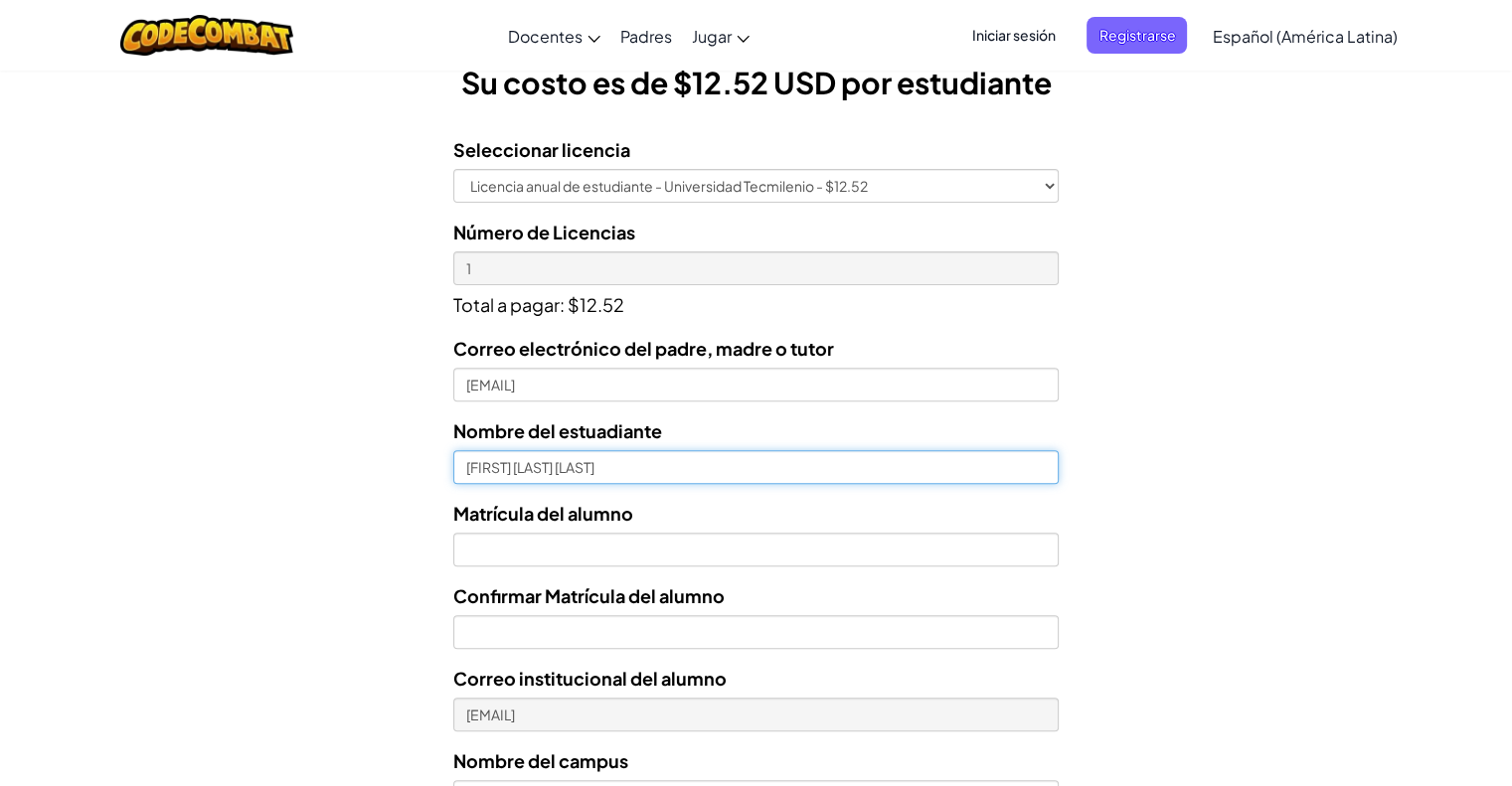 type on "[FIRST] [LAST] [LAST]" 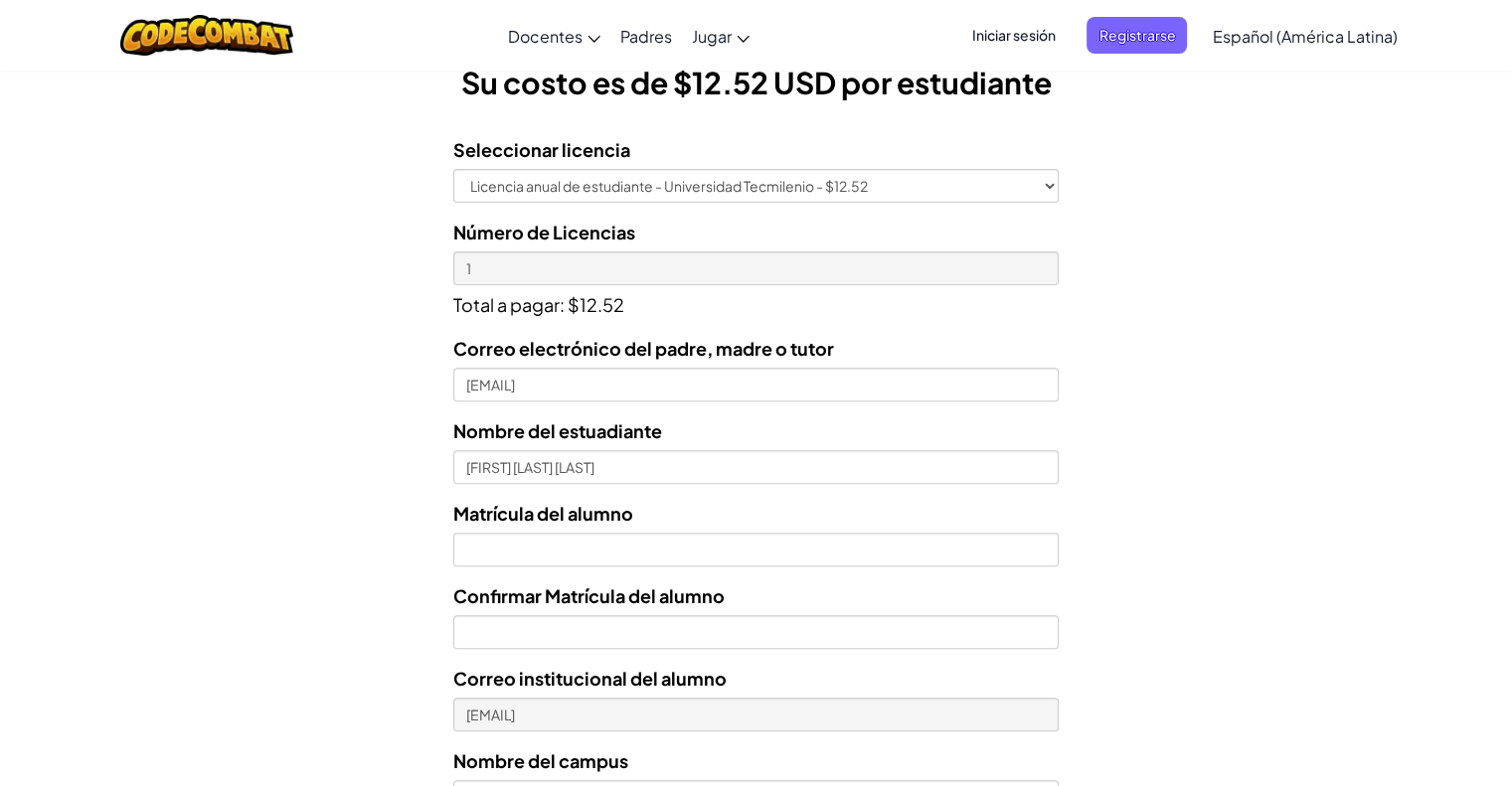 click on "Correo electrónico del padre, madre o tutor   [EMAIL]   Nombre del estuadiante   [FIRST] [LAST] [LAST]   Matrícula del alumno     Confirmar Matrícula del alumno     Correo institucional del alumno   [EMAIL]   Nombre del campus
Seleccionar campus
[CITY]
Central
[CITY]
Ciudad Juárez
Ciudad Obregón
Cuautitlán lzcalli
Cuernavaca
Culiacán
Cumbres
Durango
Ferrería
Guadalajara
Guadalupe
Hermosillo
Laguna
Las Torres
Los Mochis
Mazatlán
Morelia
Mérida
Nuevo Laredo
Online
[CITY]" at bounding box center [756, 605] 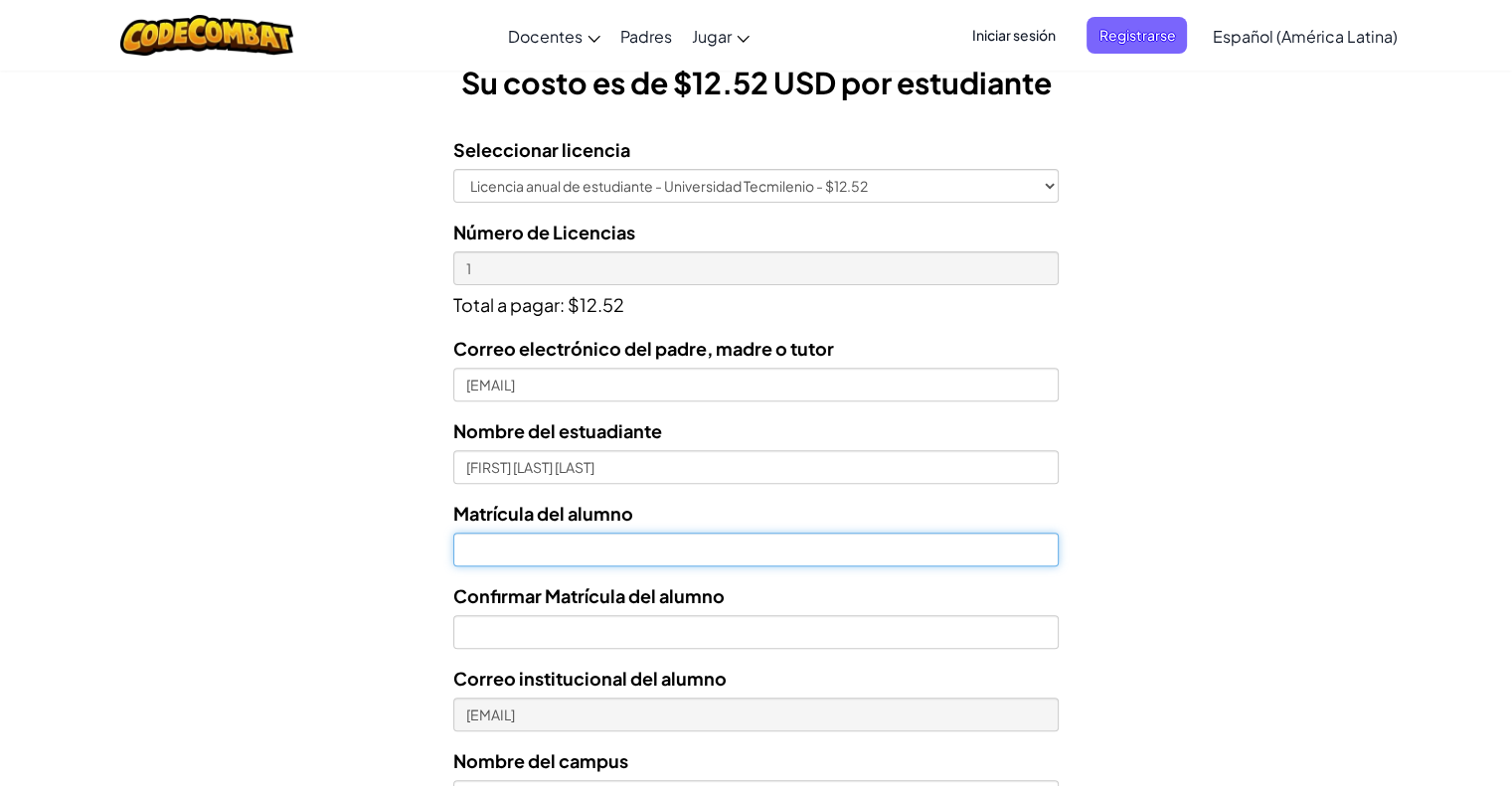 click on "Nombre del estuadiante" at bounding box center (756, 550) 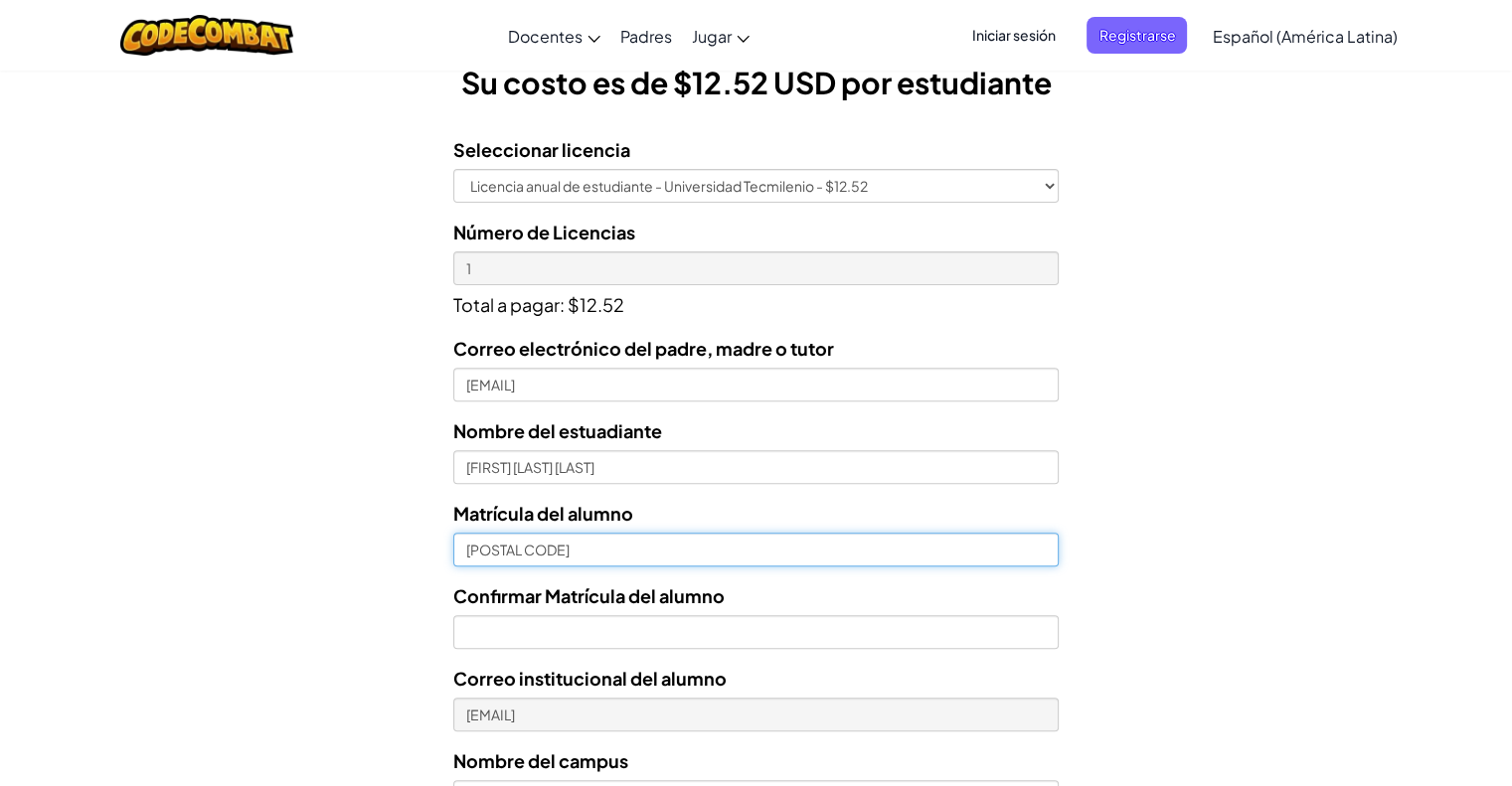 type on "[POSTAL CODE]" 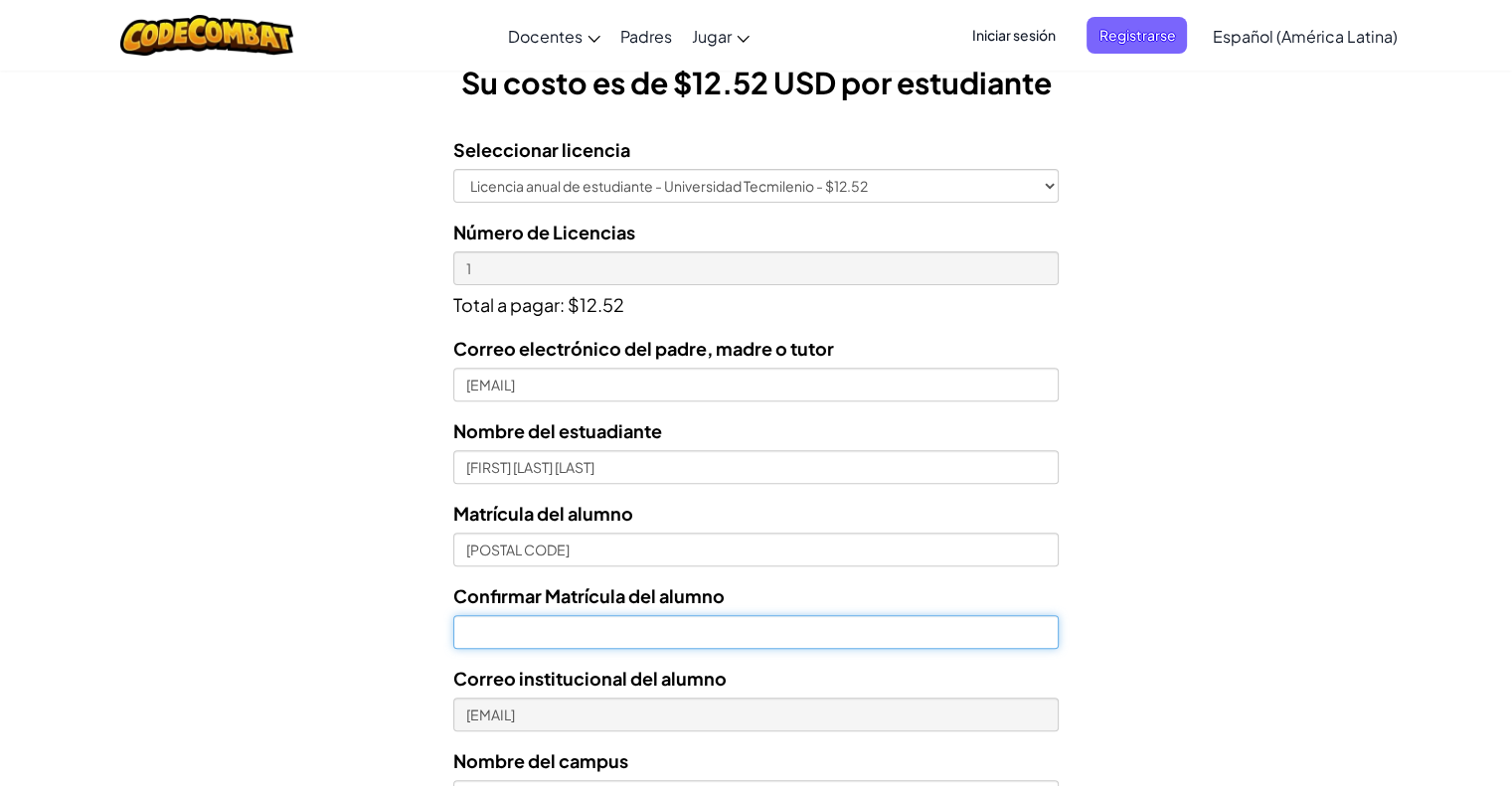 click on "Confirmar Matrícula del alumno" at bounding box center [756, 632] 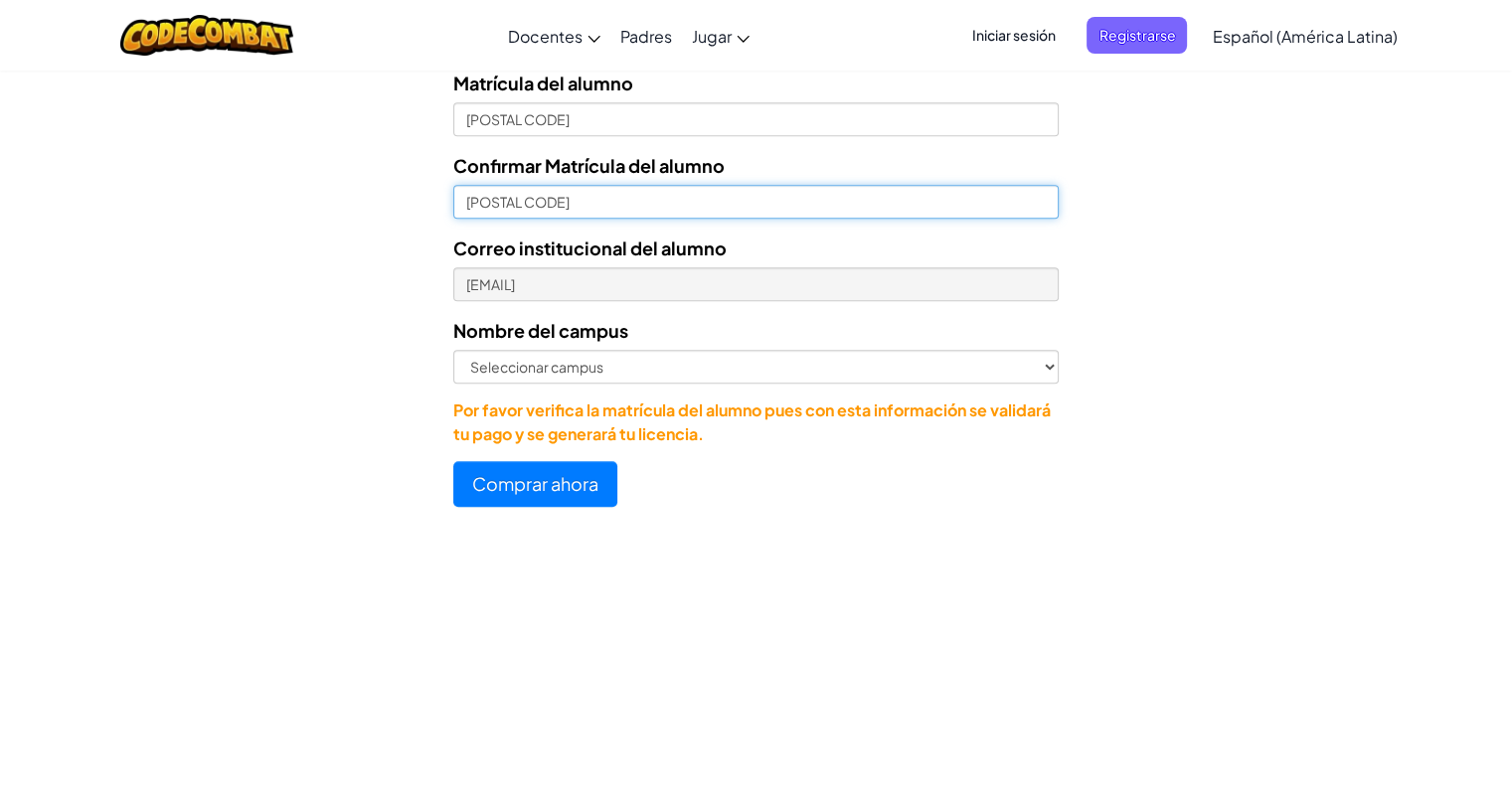 scroll, scrollTop: 1017, scrollLeft: 0, axis: vertical 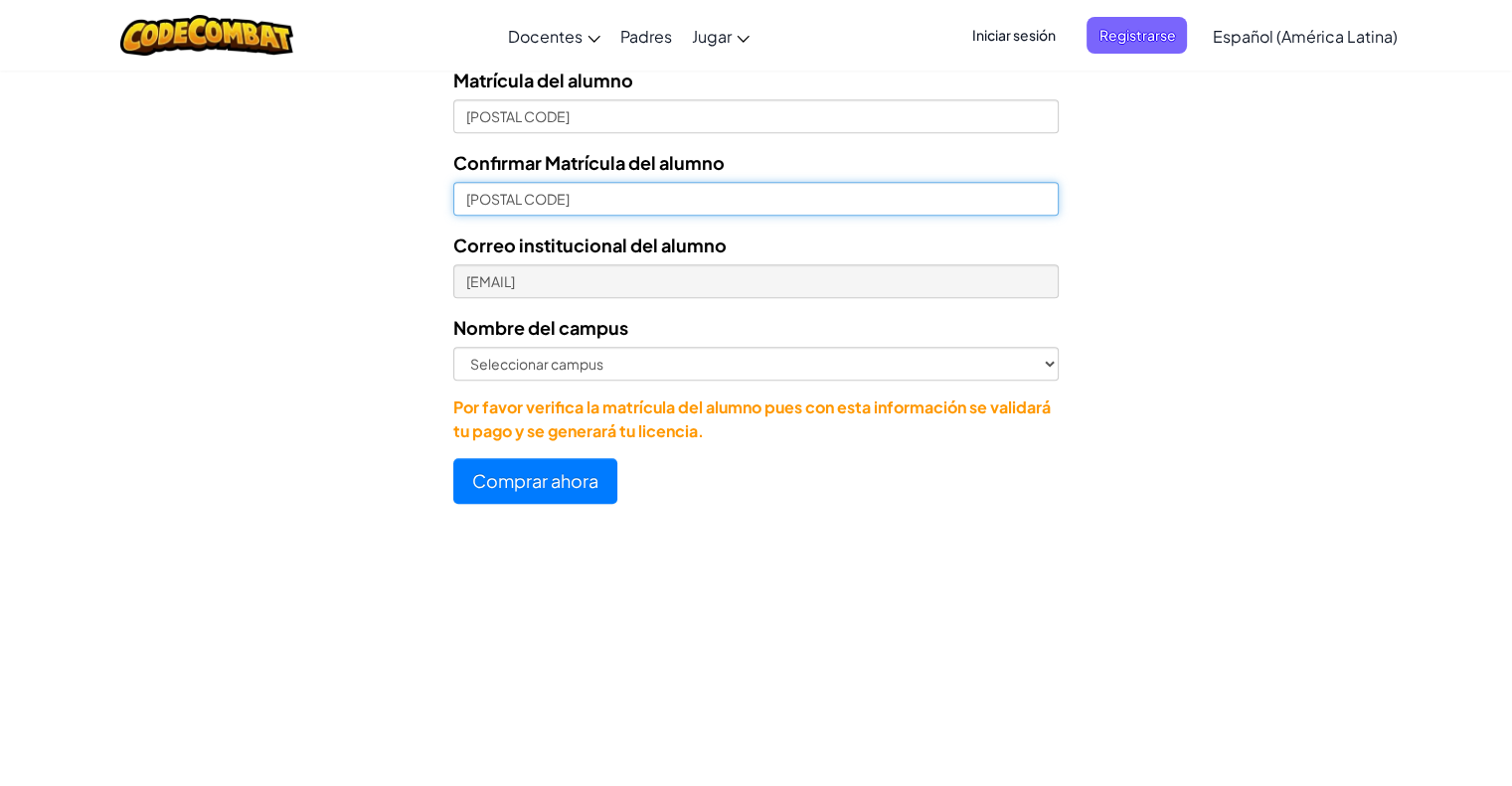 type on "[POSTAL CODE]" 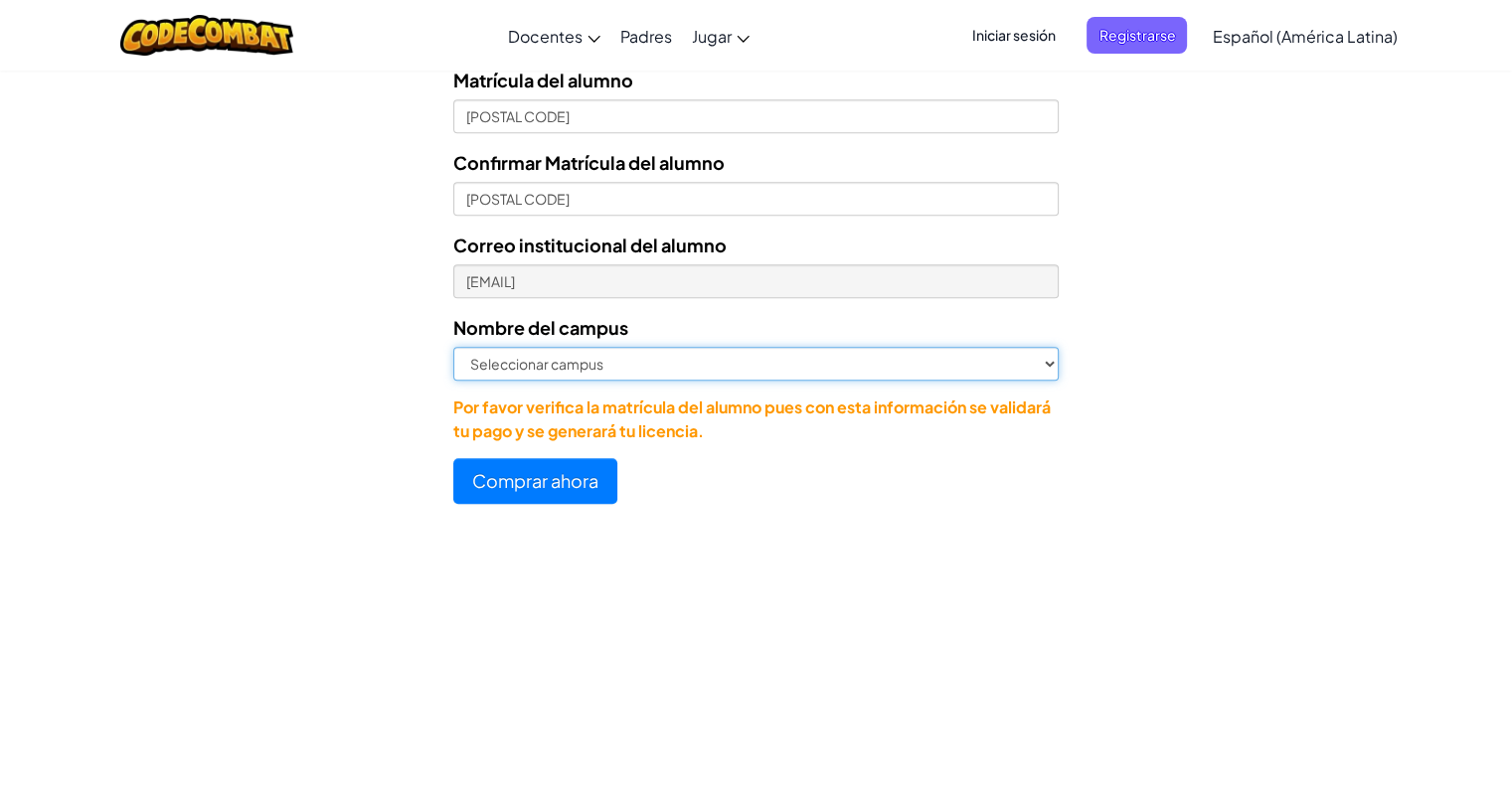 click on "Seleccionar campus
[CITY]
Central
[CITY]
Ciudad Juárez
Ciudad Obregón
Cuautitlán lzcalli
Cuernavaca
Culiacán
Cumbres
Durango
Ferrería
Guadalajara
Guadalupe
Hermosillo
Laguna
Las Torres
Los Mochis
Mazatlán
Morelia
Mérida
Nuevo Laredo
Online
[CITY]
Querétaro
Reynosa
San Luis Potosí
San Nicolás
Toluca
Veracruz
Villahermosa
Zacatecas
Zapopan" at bounding box center (756, 364) 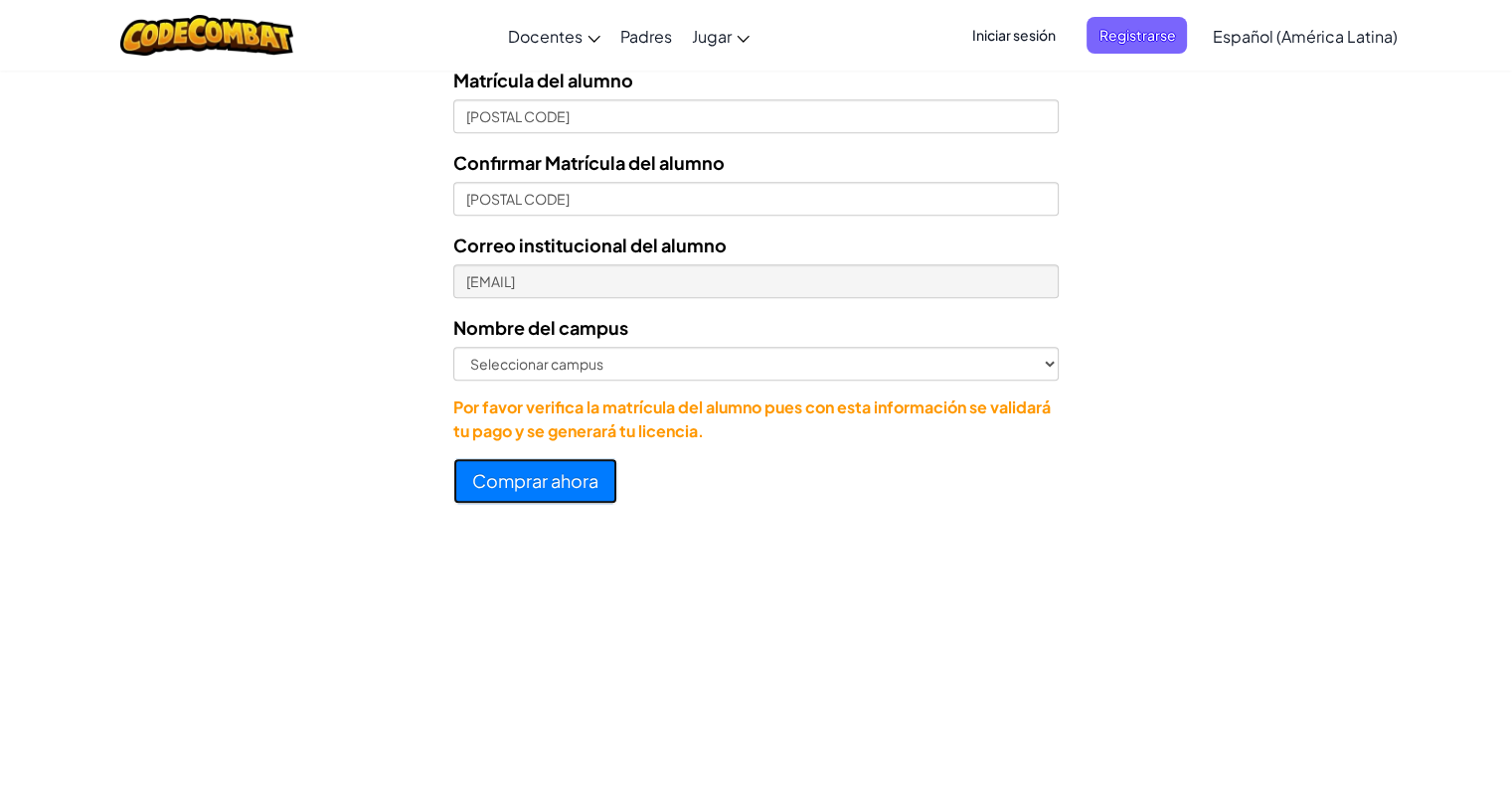 click on "Comprar ahora" at bounding box center [535, 481] 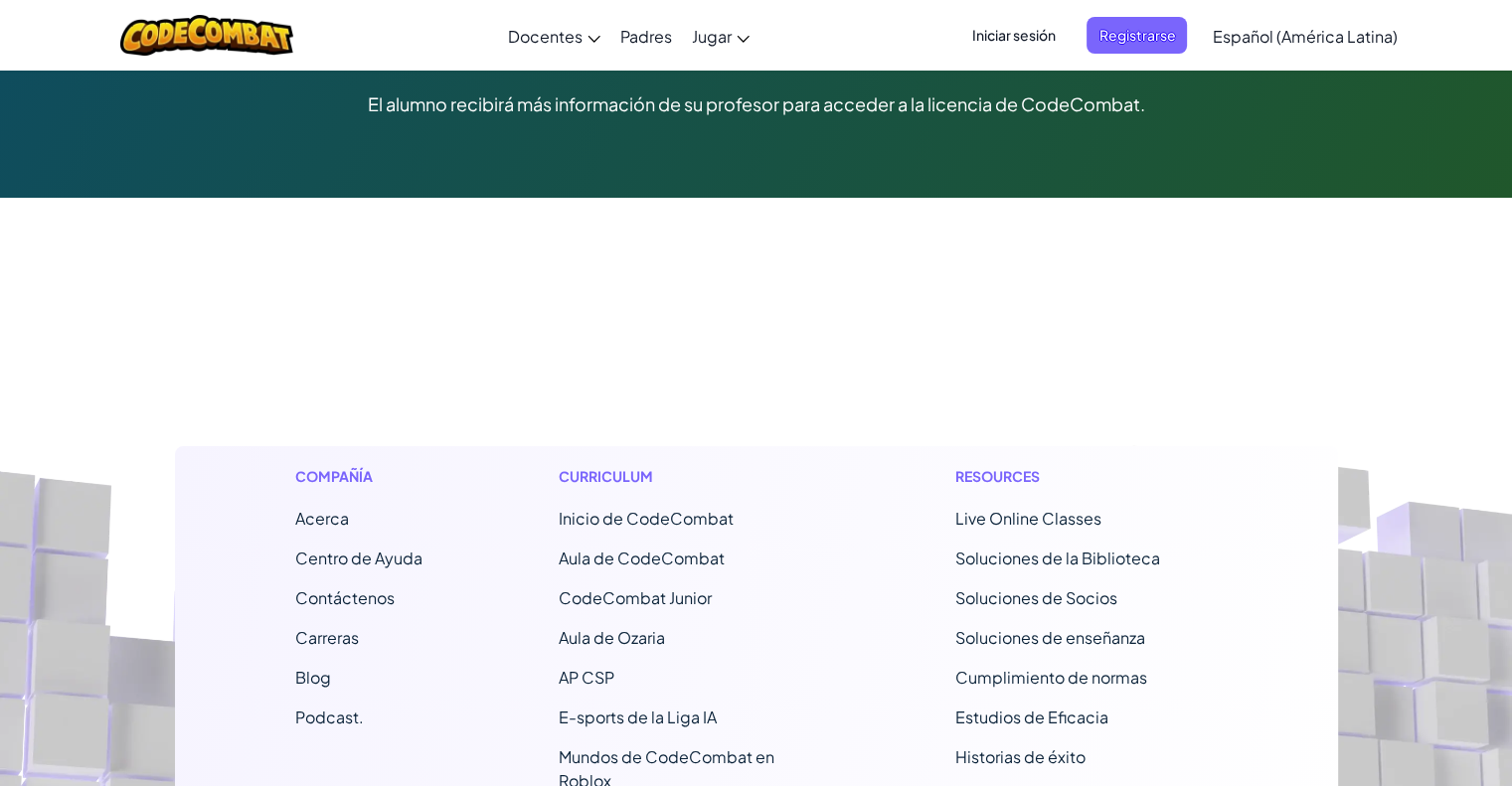scroll, scrollTop: 0, scrollLeft: 0, axis: both 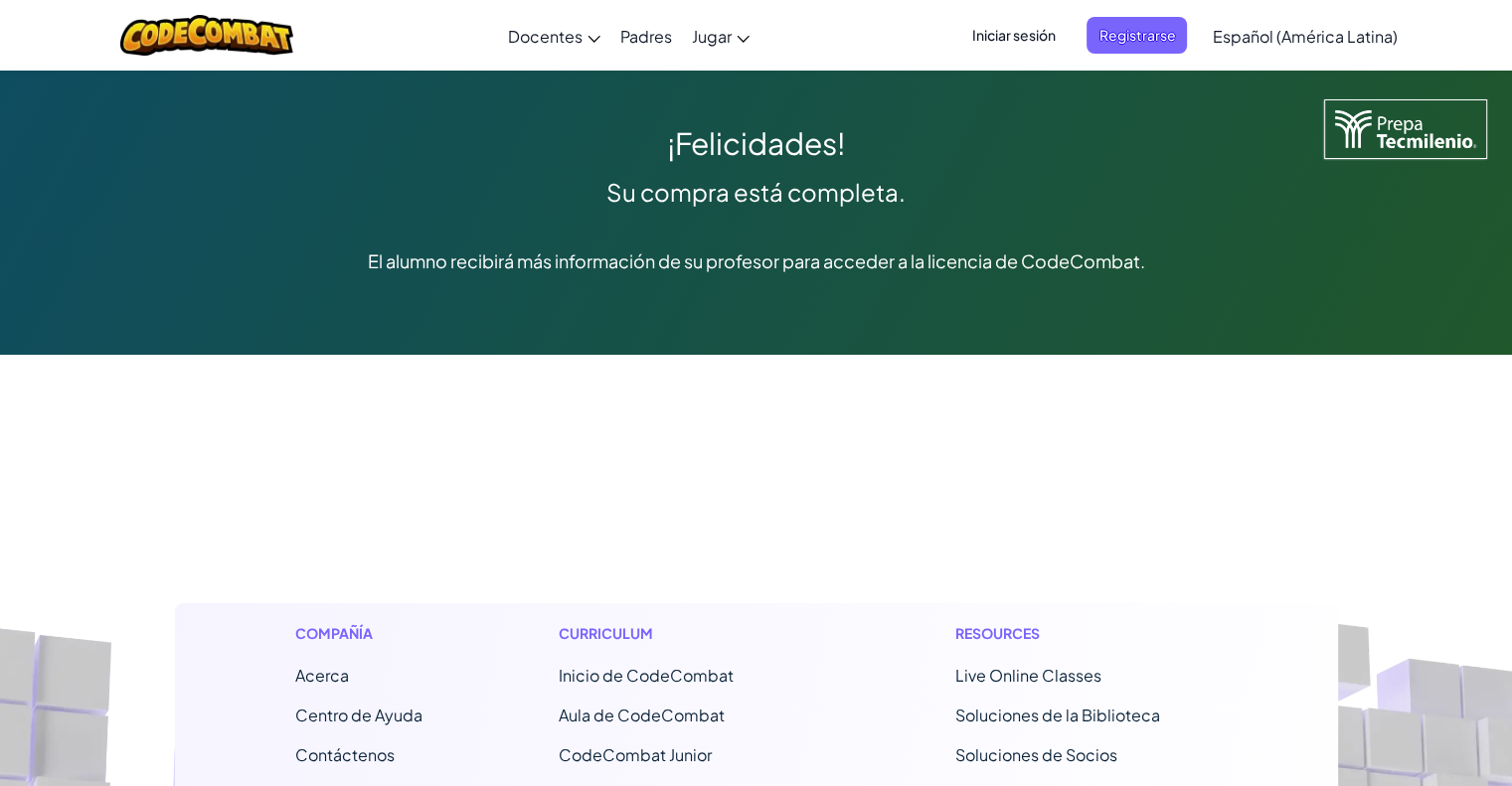 click on "El alumno recibirá más información de su profesor para acceder a la licencia de CodeCombat." at bounding box center [756, 260] 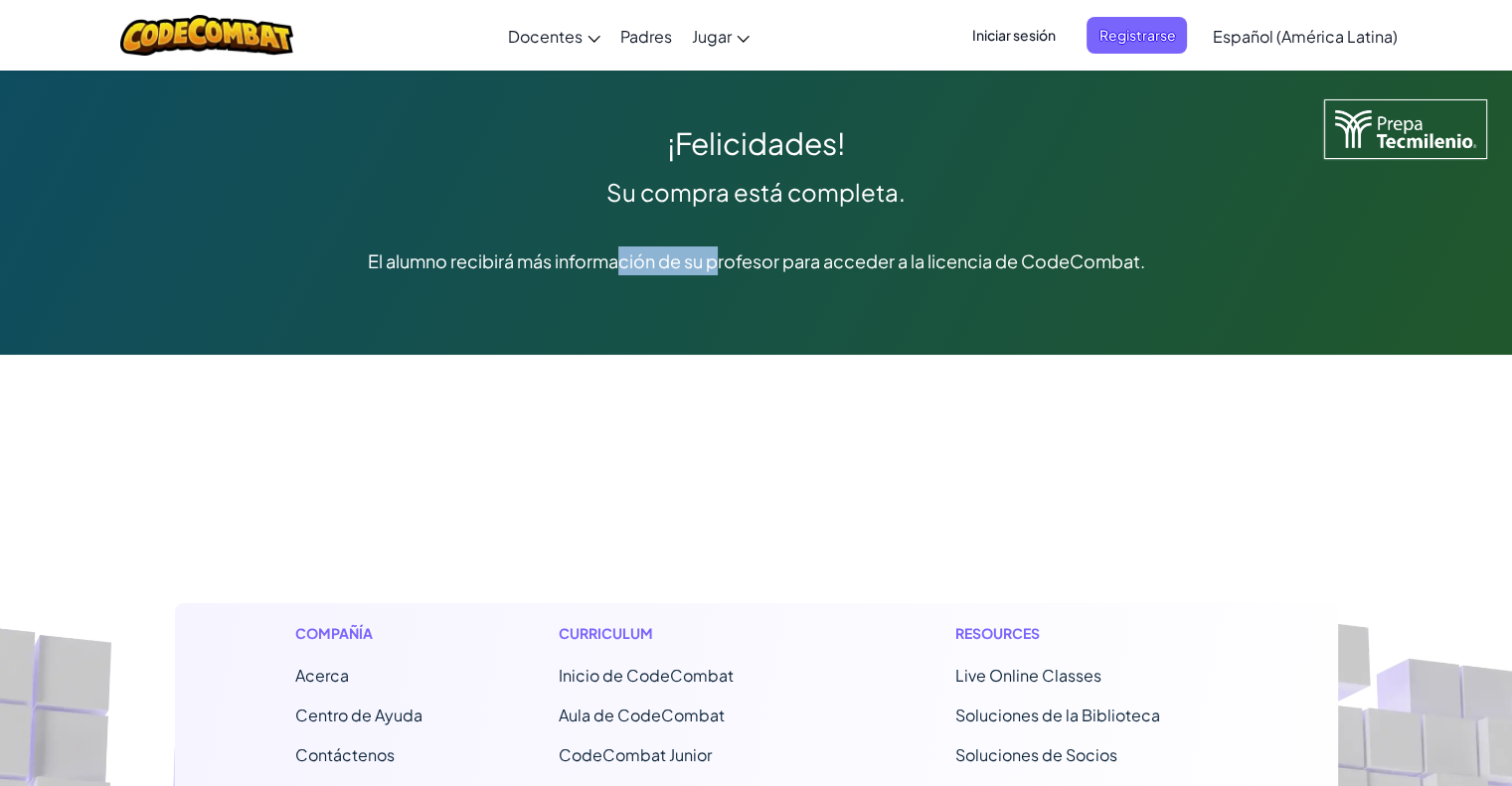click on "El alumno recibirá más información de su profesor para acceder a la licencia de CodeCombat." at bounding box center [756, 260] 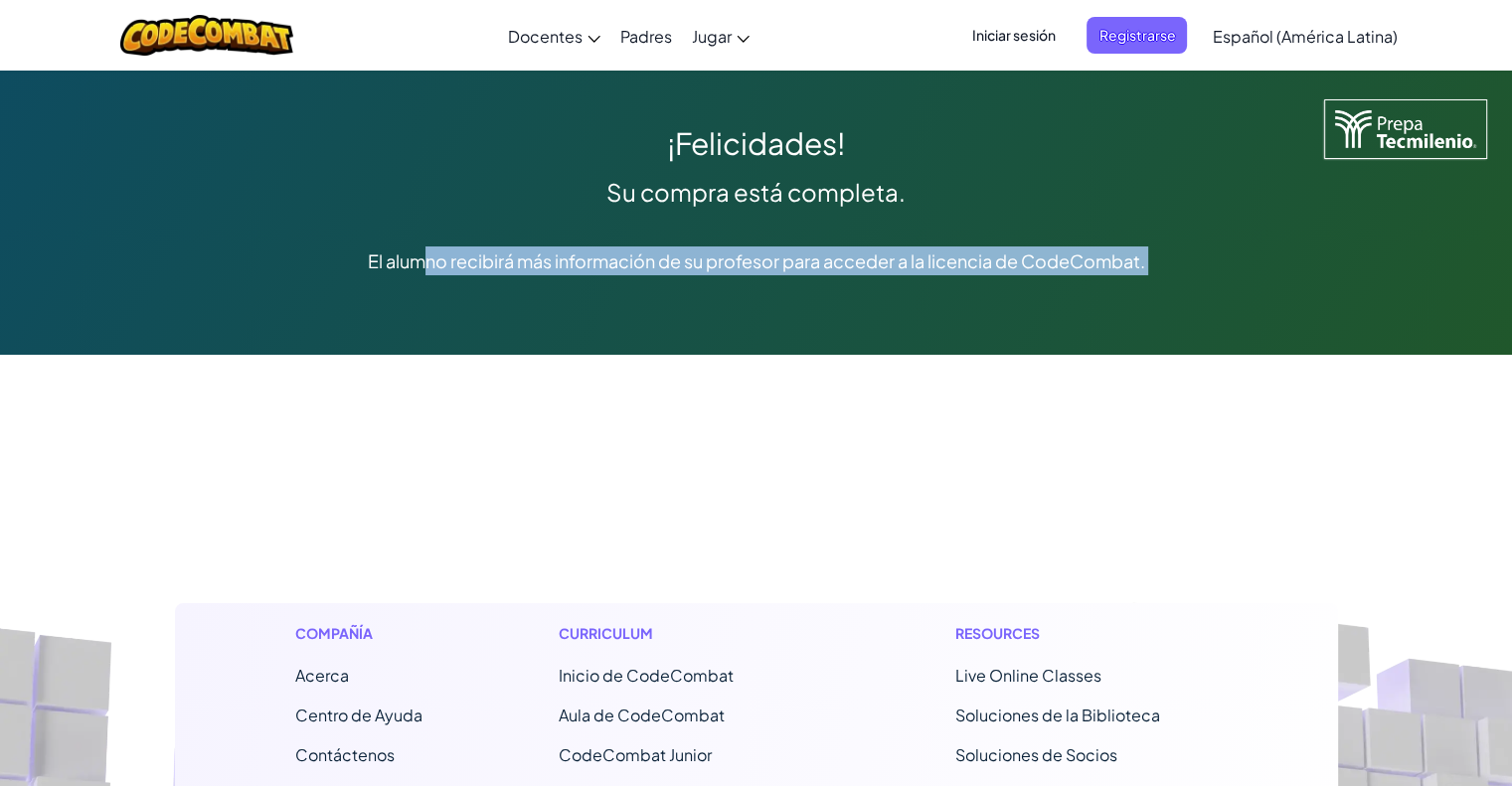 click on "El alumno recibirá más información de su profesor para acceder a la licencia de CodeCombat." at bounding box center (756, 260) 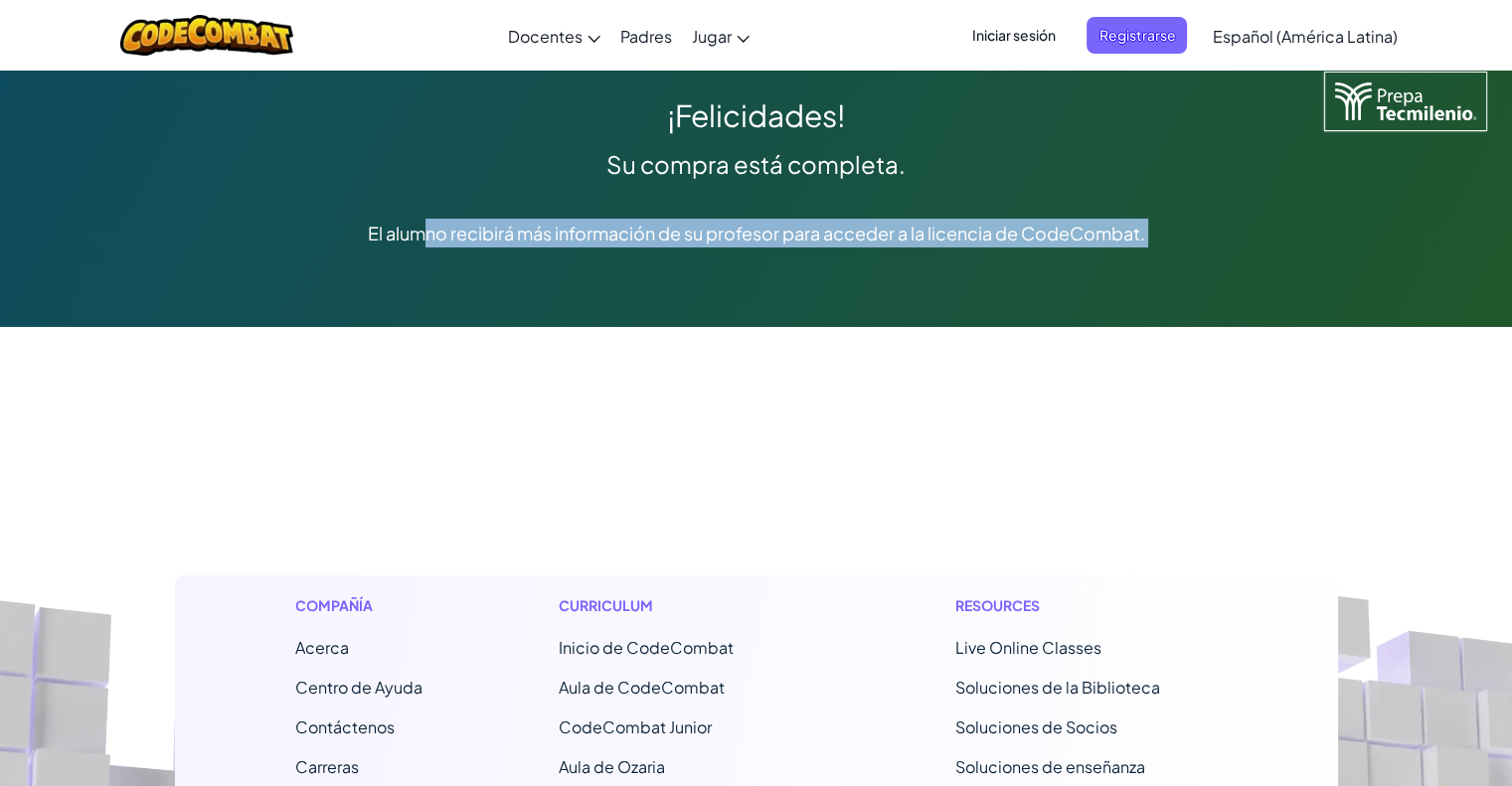 scroll, scrollTop: 0, scrollLeft: 0, axis: both 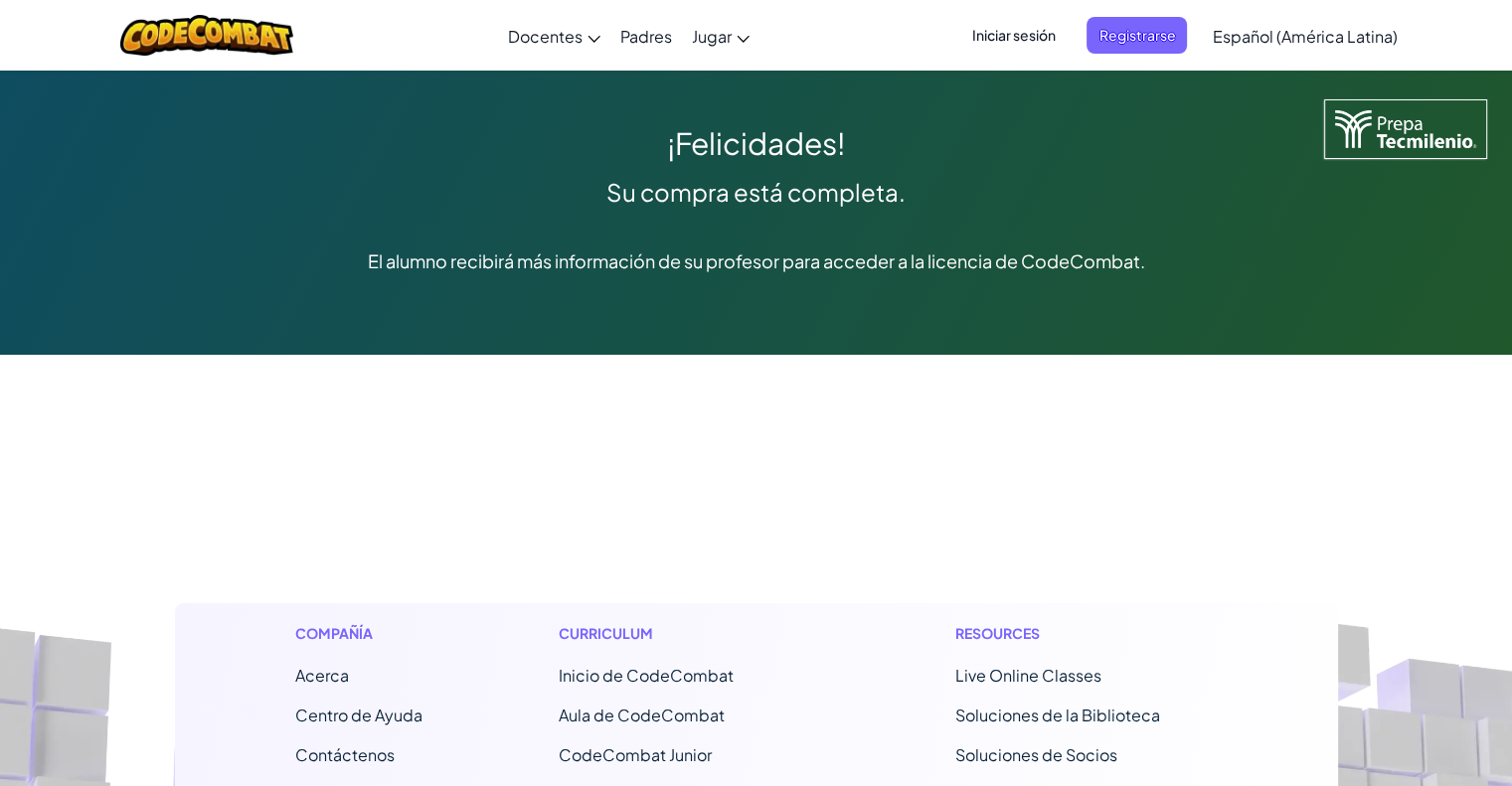 click on "Su compra está completa." at bounding box center (756, 192) 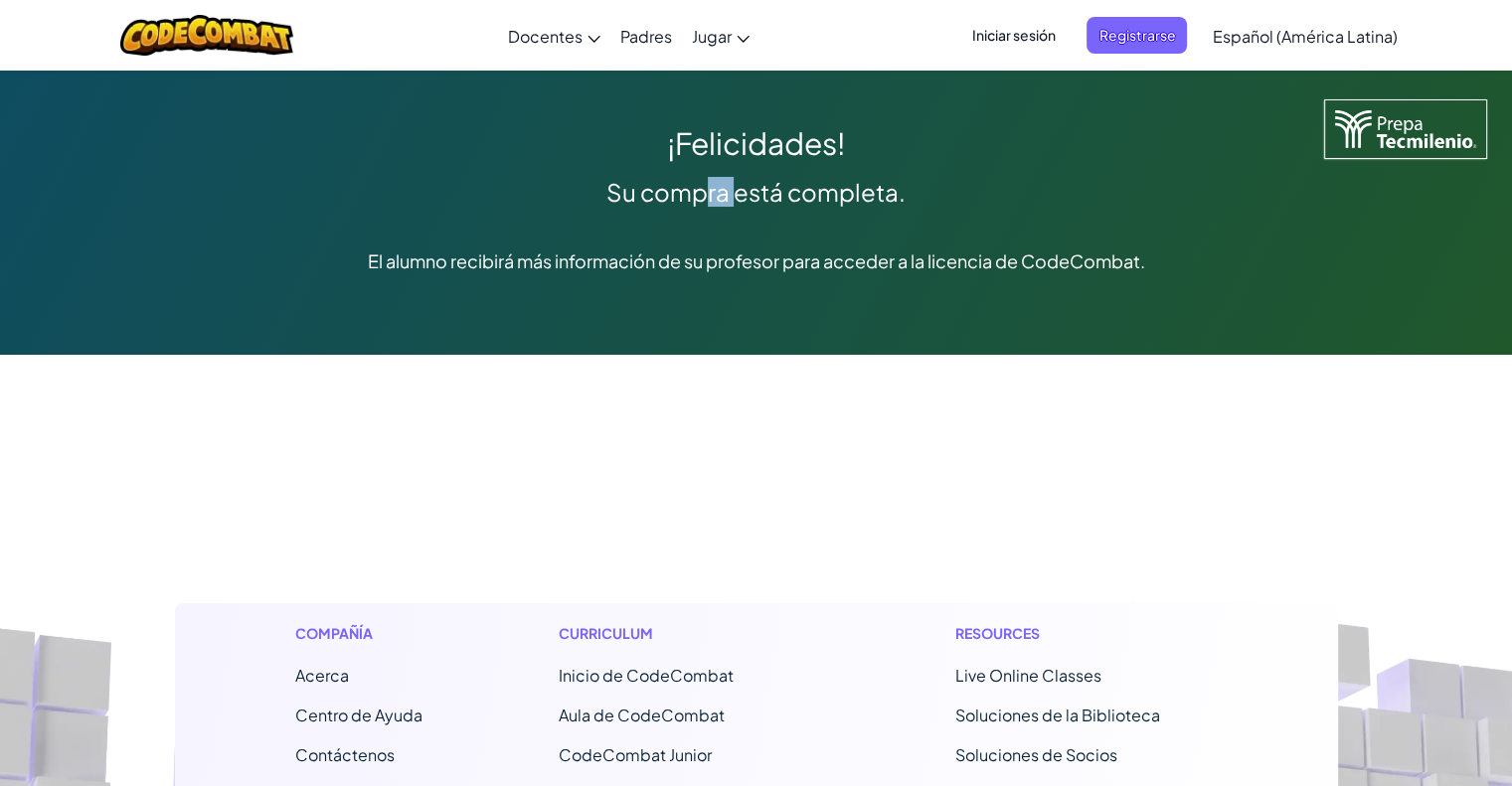 click on "Su compra está completa." at bounding box center [756, 192] 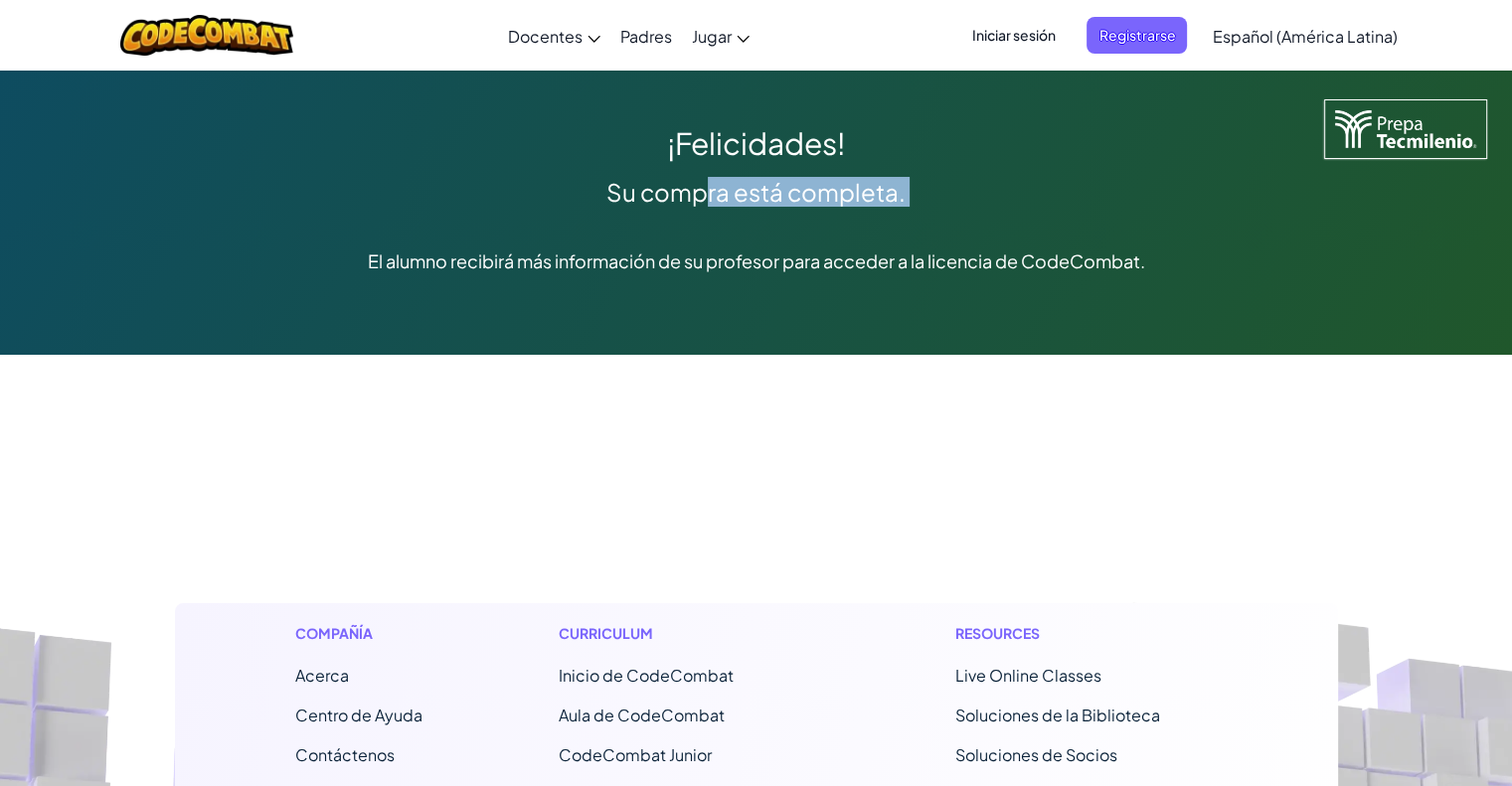 click on "Su compra está completa." at bounding box center (756, 192) 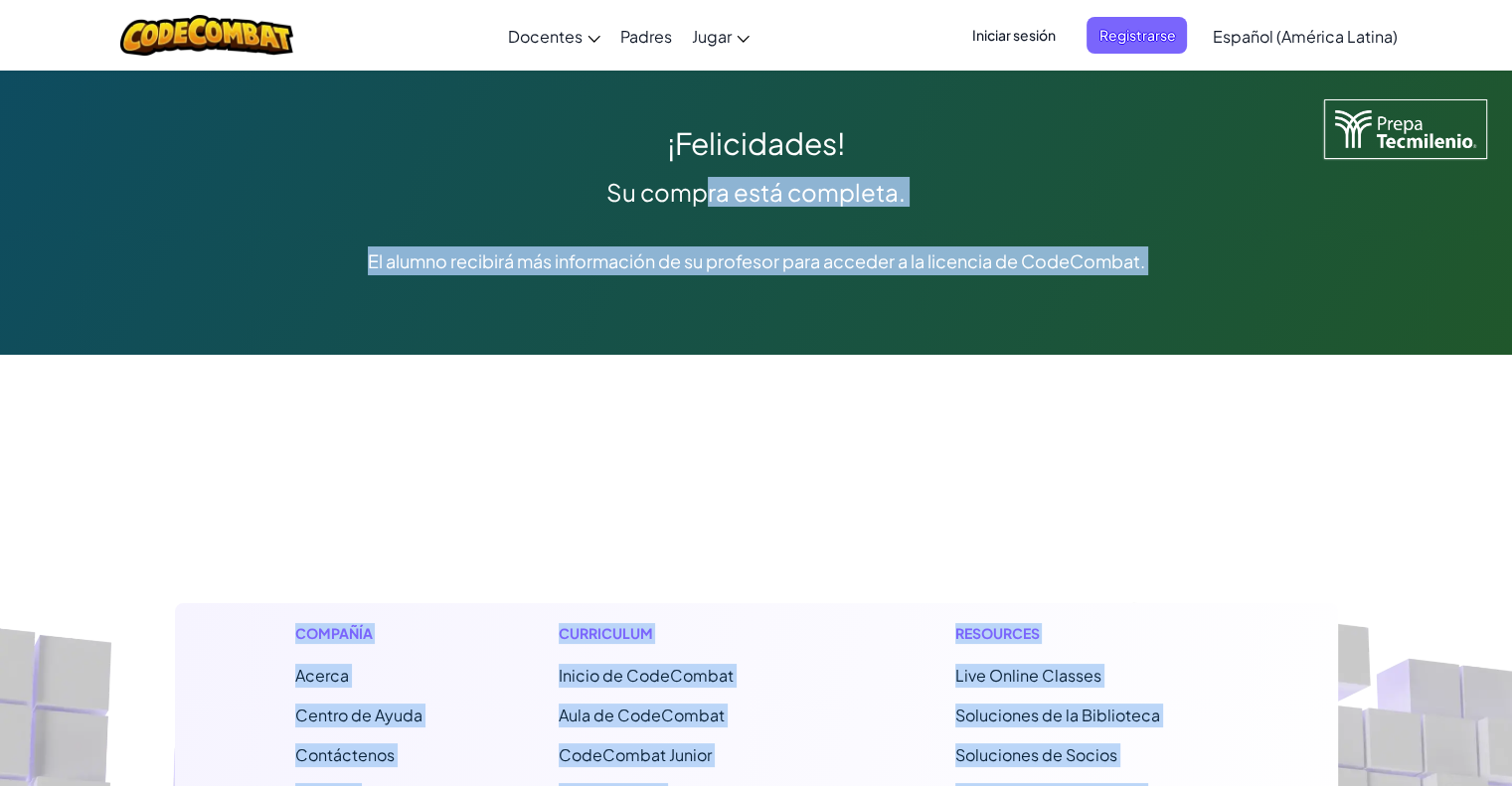 drag, startPoint x: 613, startPoint y: 196, endPoint x: 1497, endPoint y: 359, distance: 898.90211 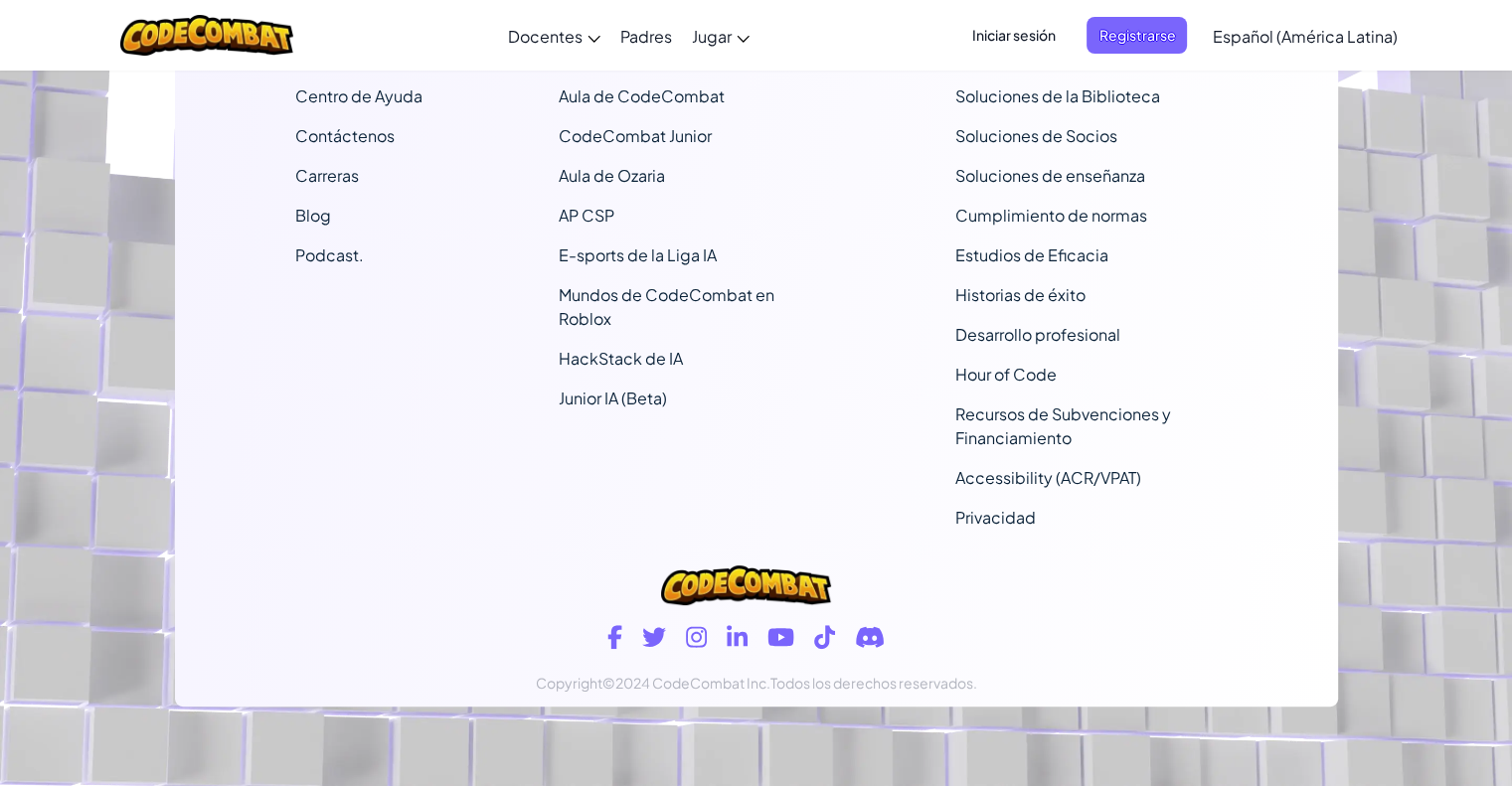 scroll, scrollTop: 0, scrollLeft: 0, axis: both 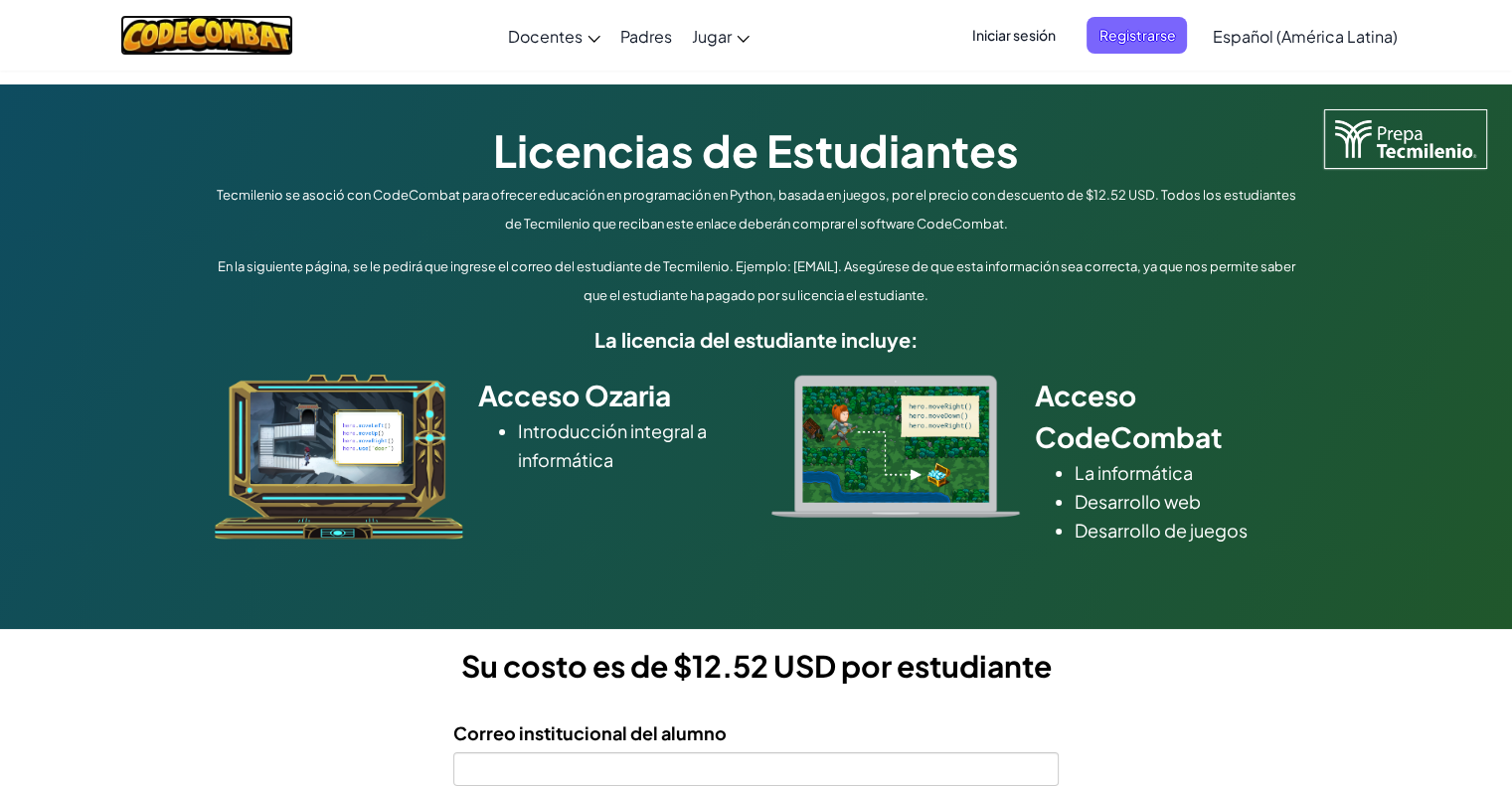 click at bounding box center (207, 35) 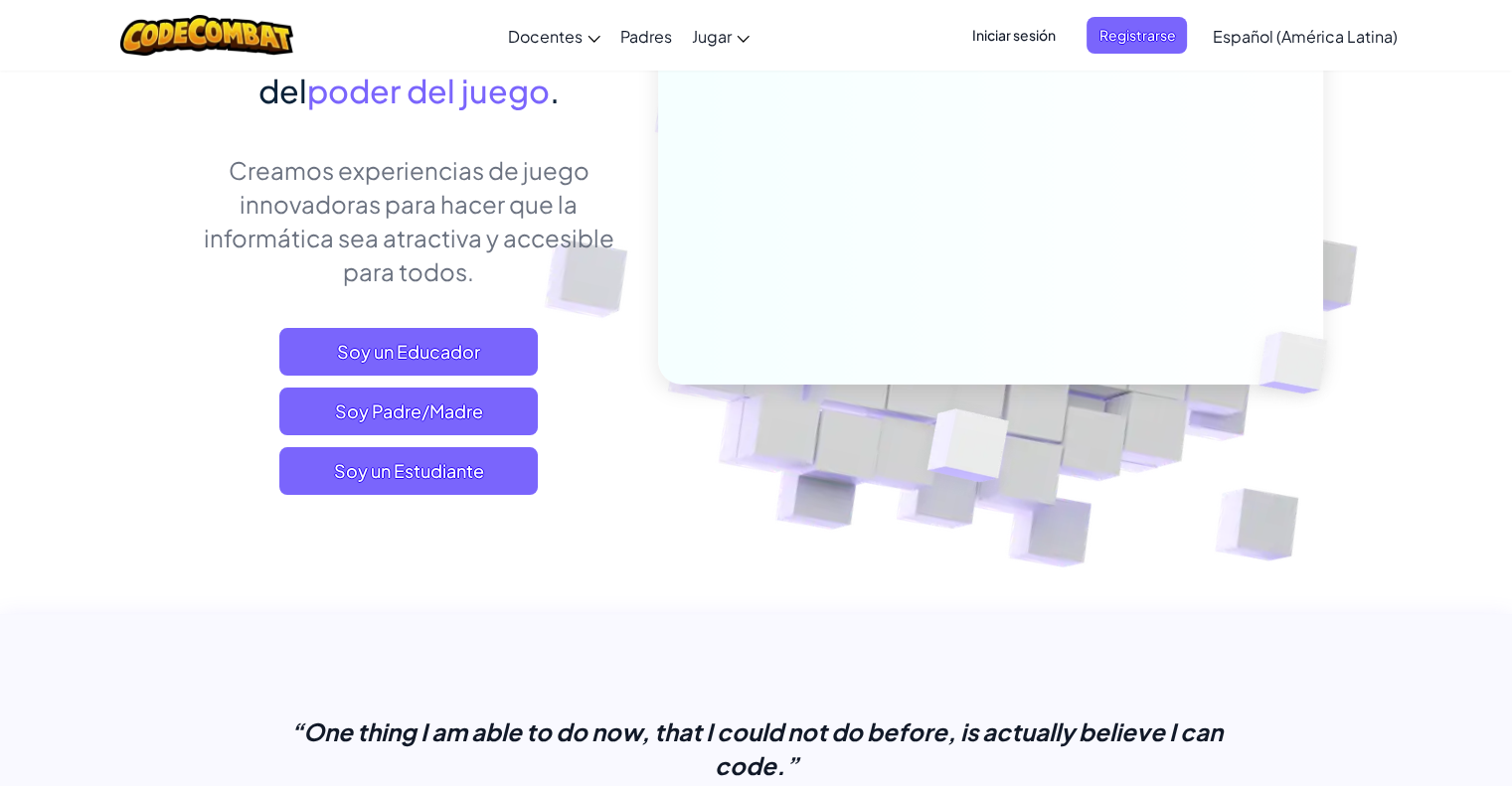 scroll, scrollTop: 265, scrollLeft: 0, axis: vertical 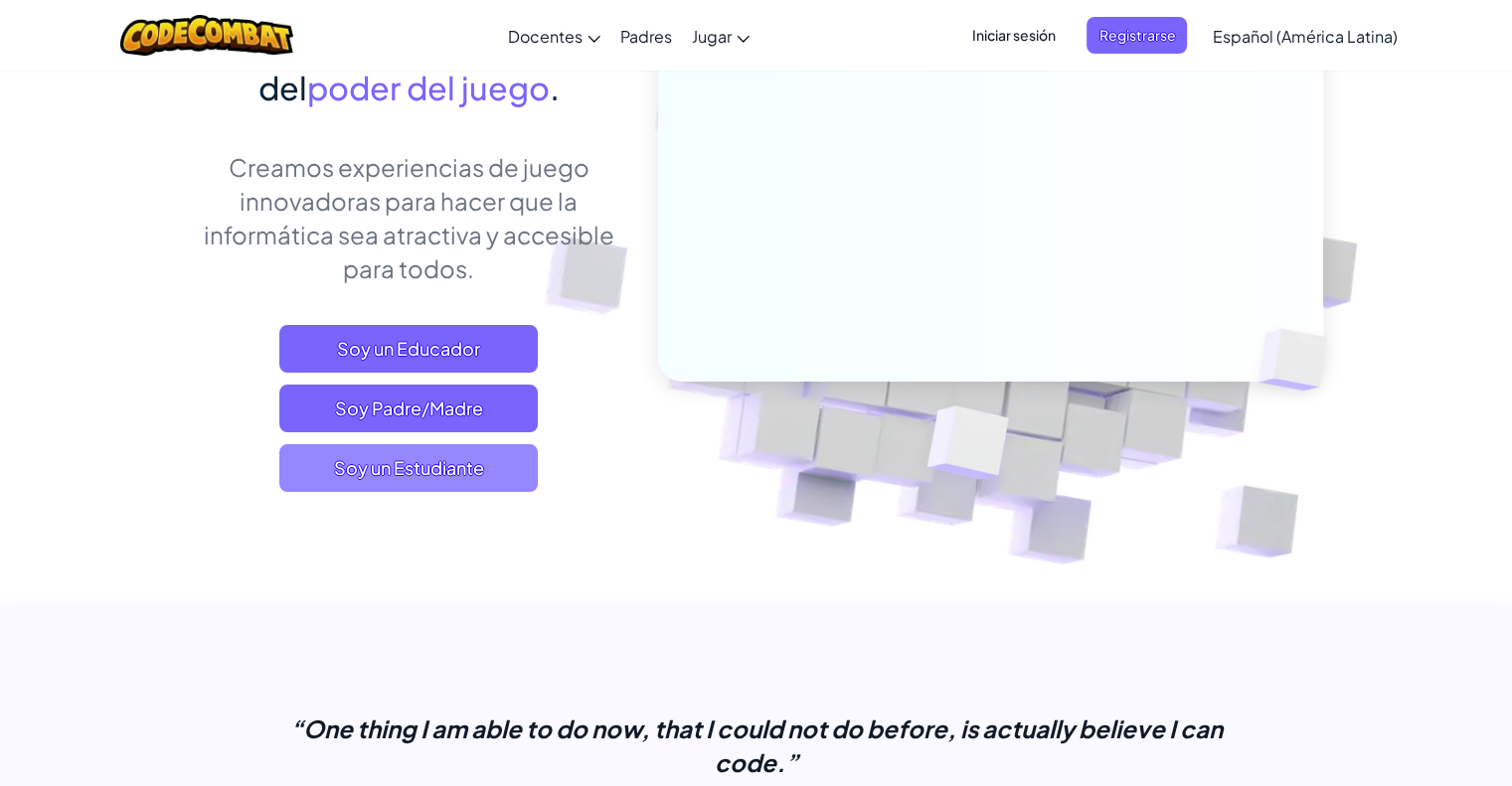 click on "Soy un Estudiante" at bounding box center [409, 468] 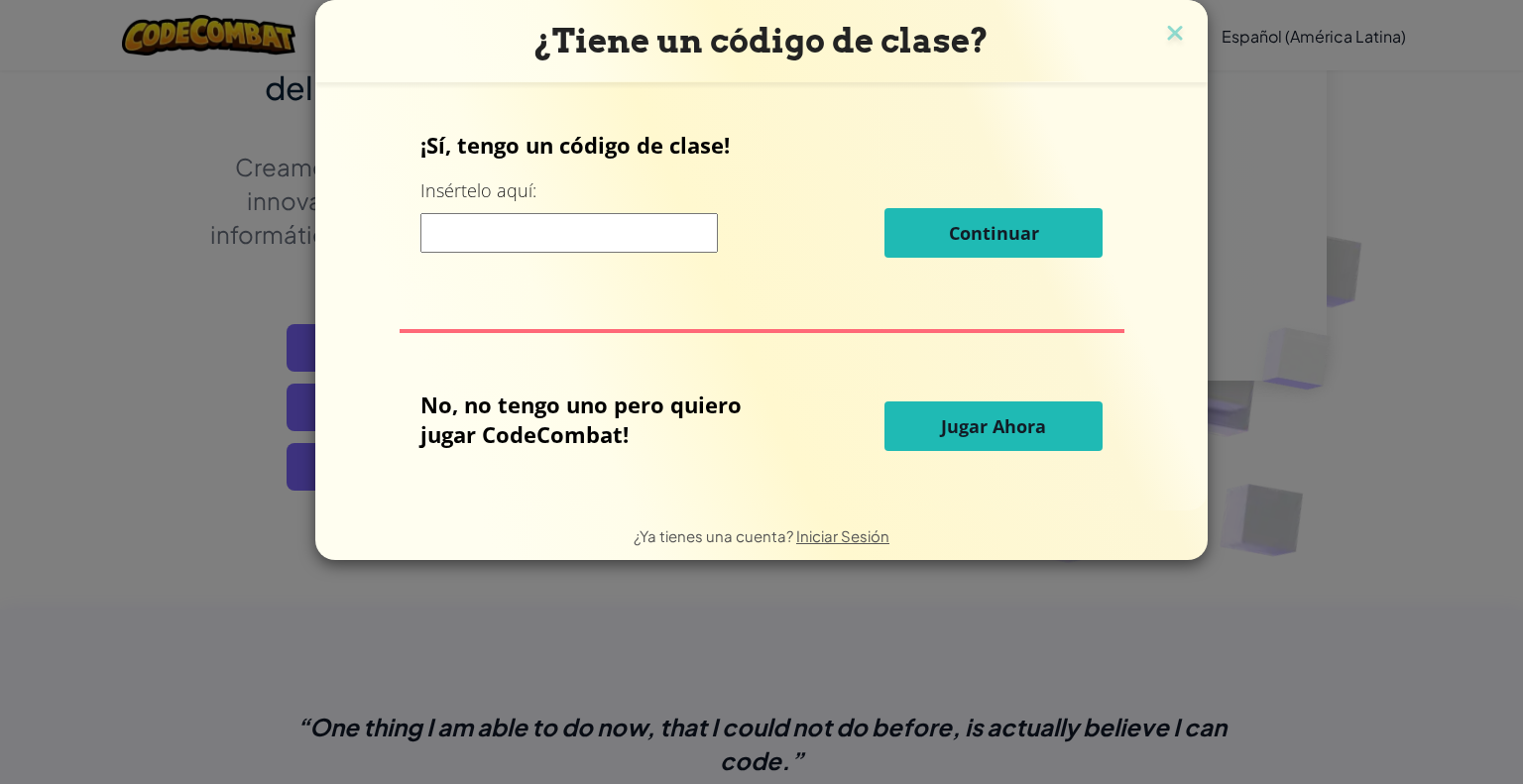 click at bounding box center (569, 233) 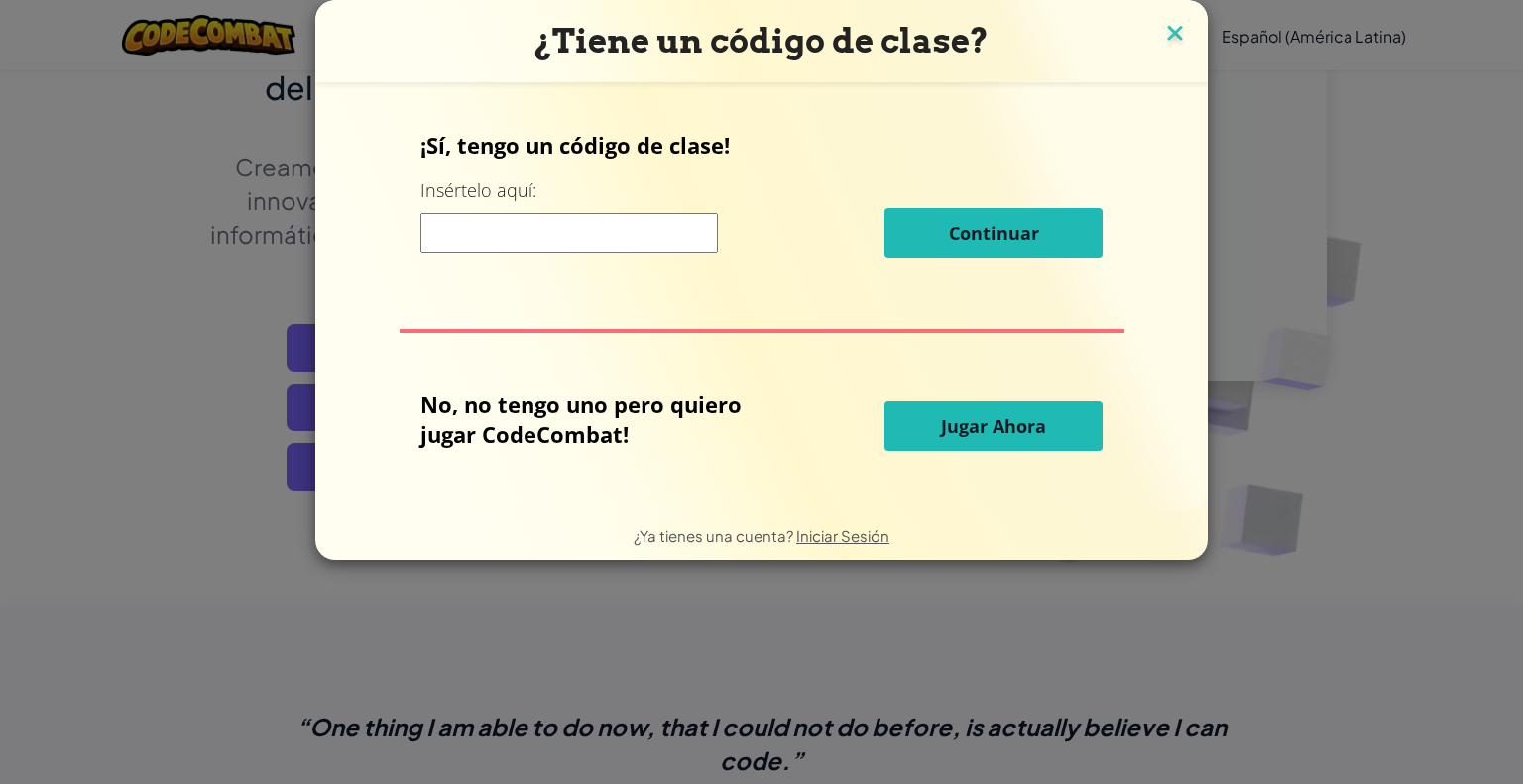 click at bounding box center (1175, 35) 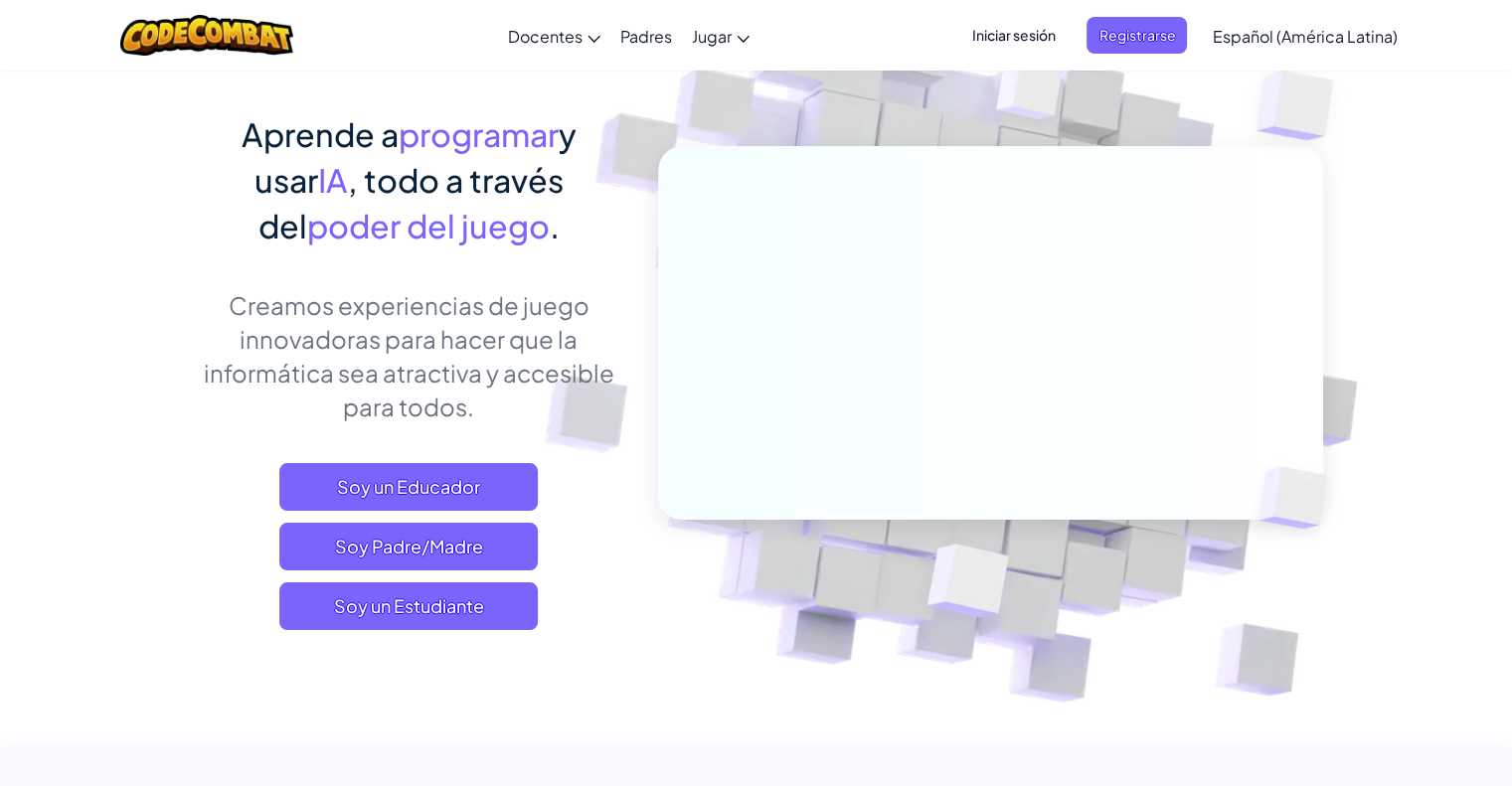 scroll, scrollTop: 134, scrollLeft: 0, axis: vertical 